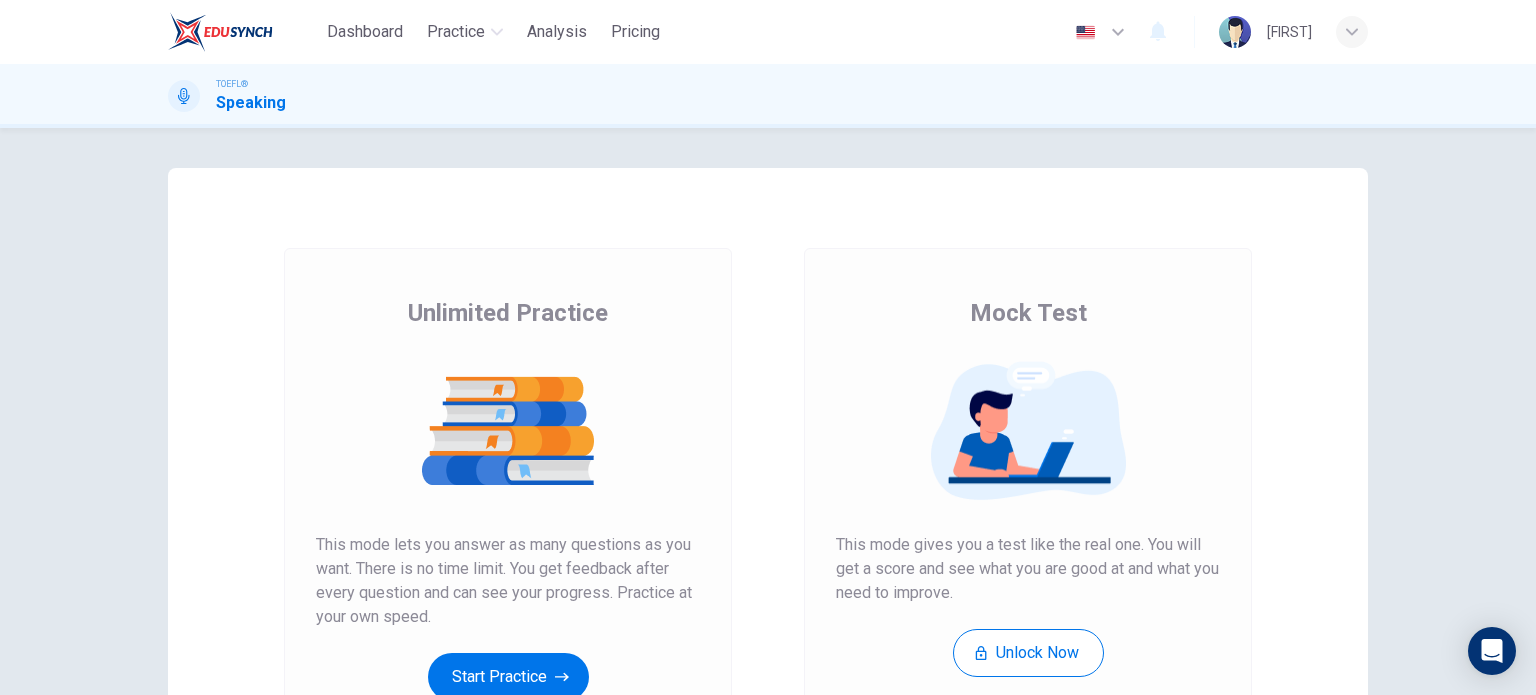scroll, scrollTop: 0, scrollLeft: 0, axis: both 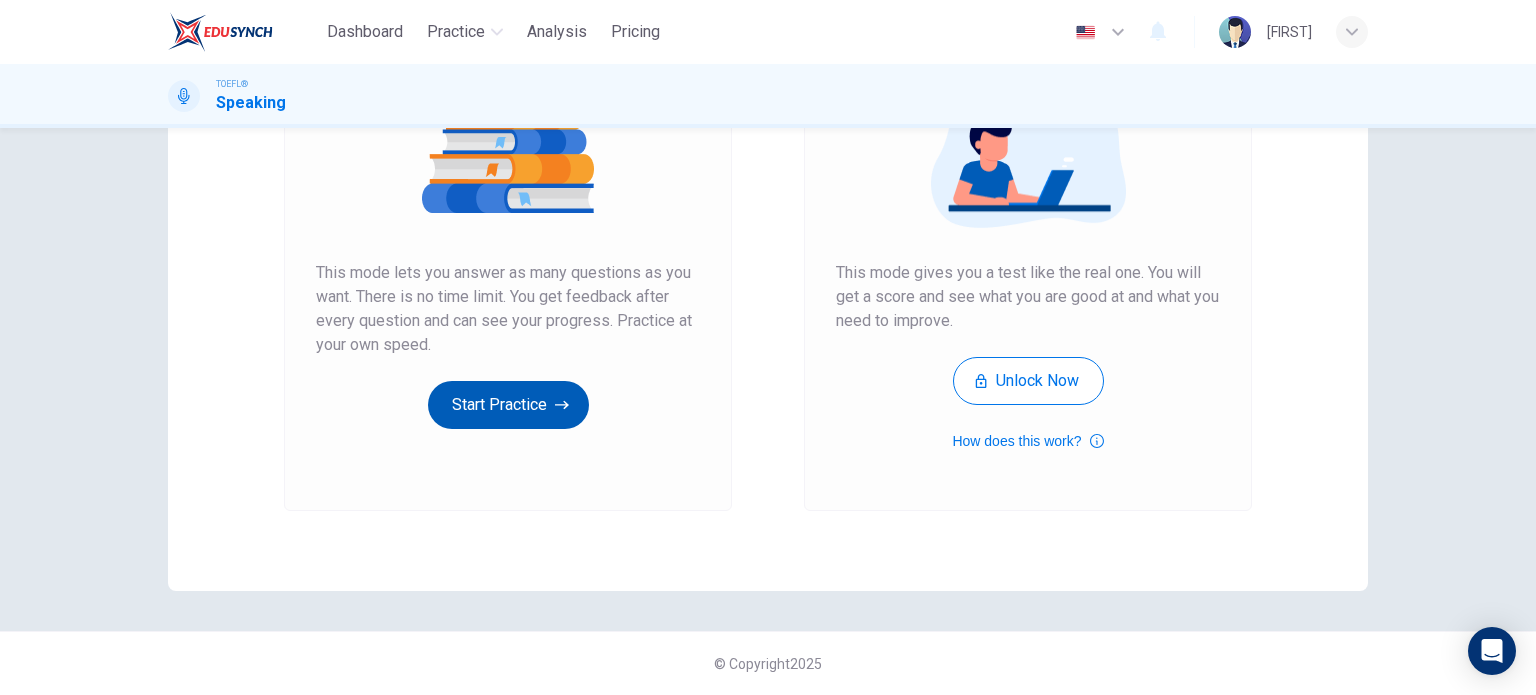 click on "Start Practice" at bounding box center [508, 405] 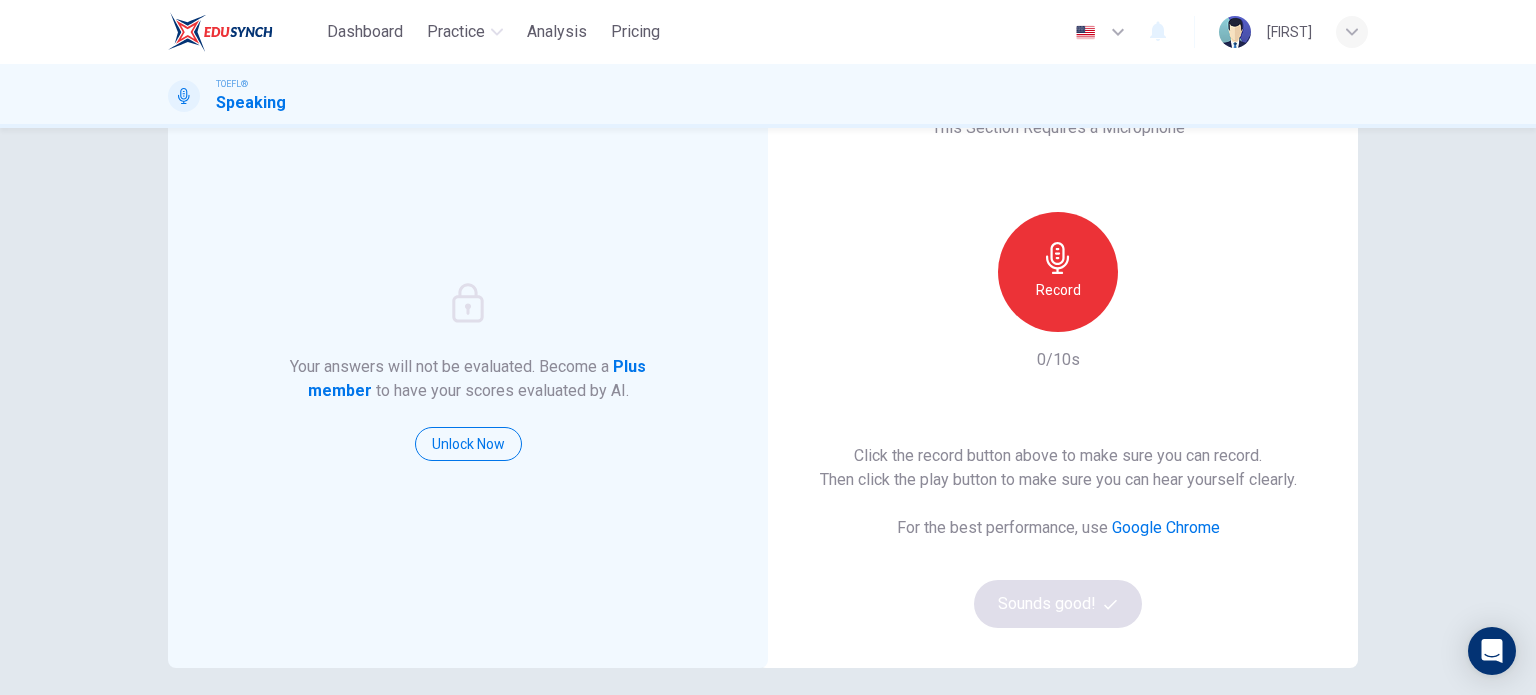 scroll, scrollTop: 200, scrollLeft: 0, axis: vertical 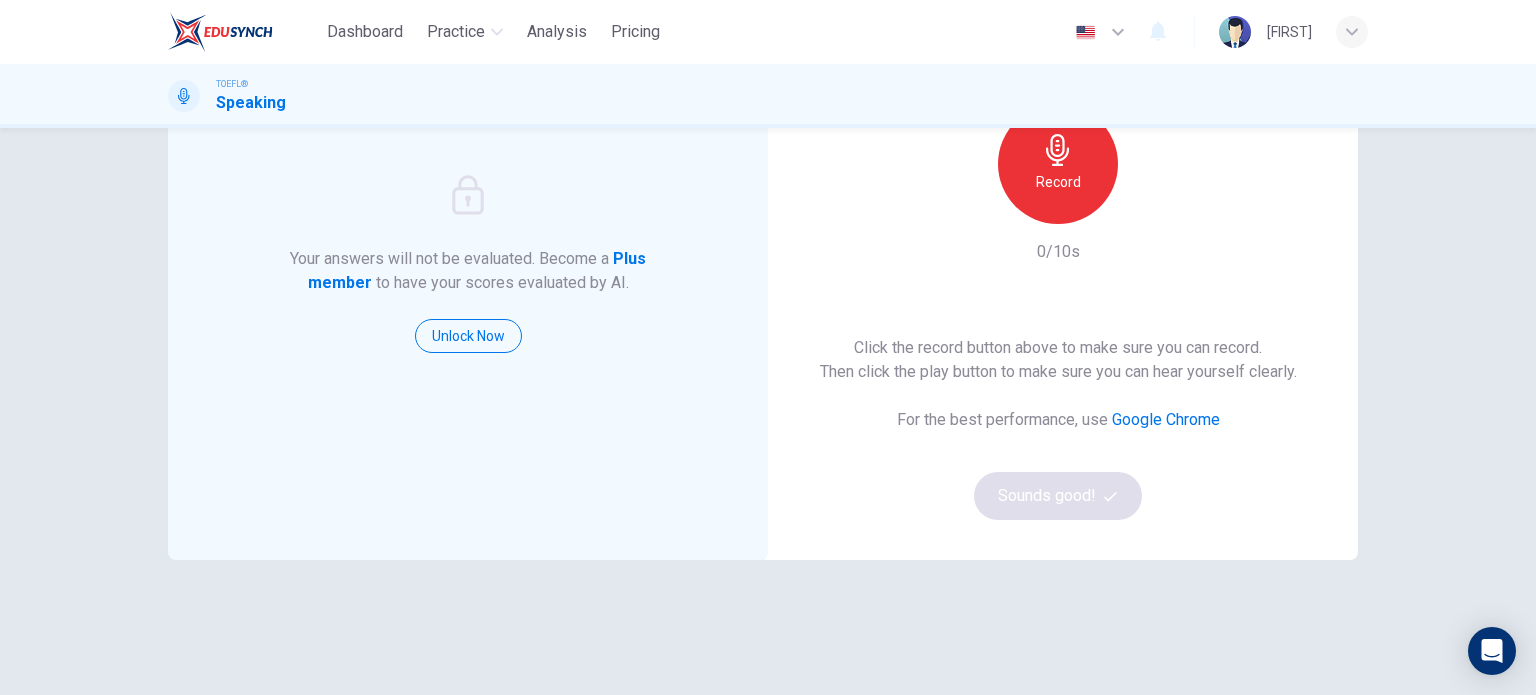 click on "Record" at bounding box center [1058, 164] 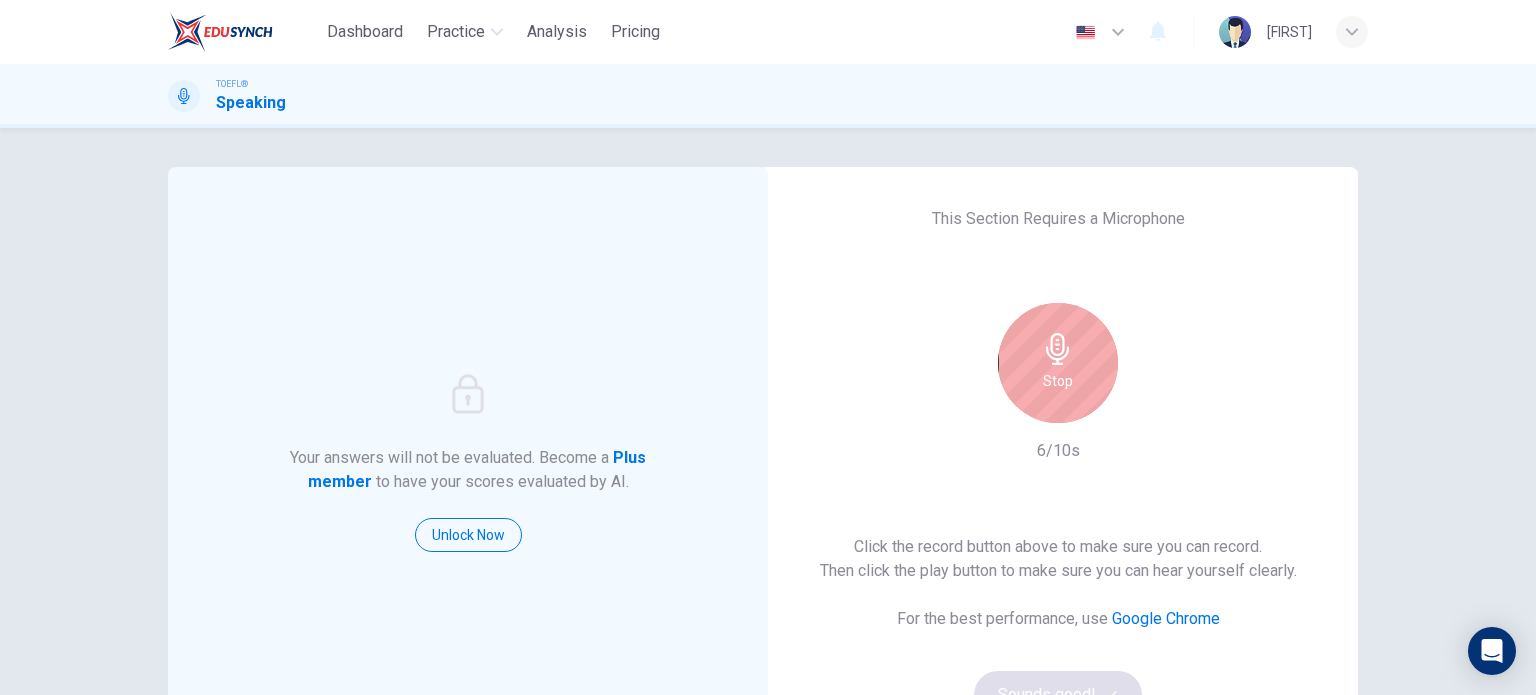 scroll, scrollTop: 0, scrollLeft: 0, axis: both 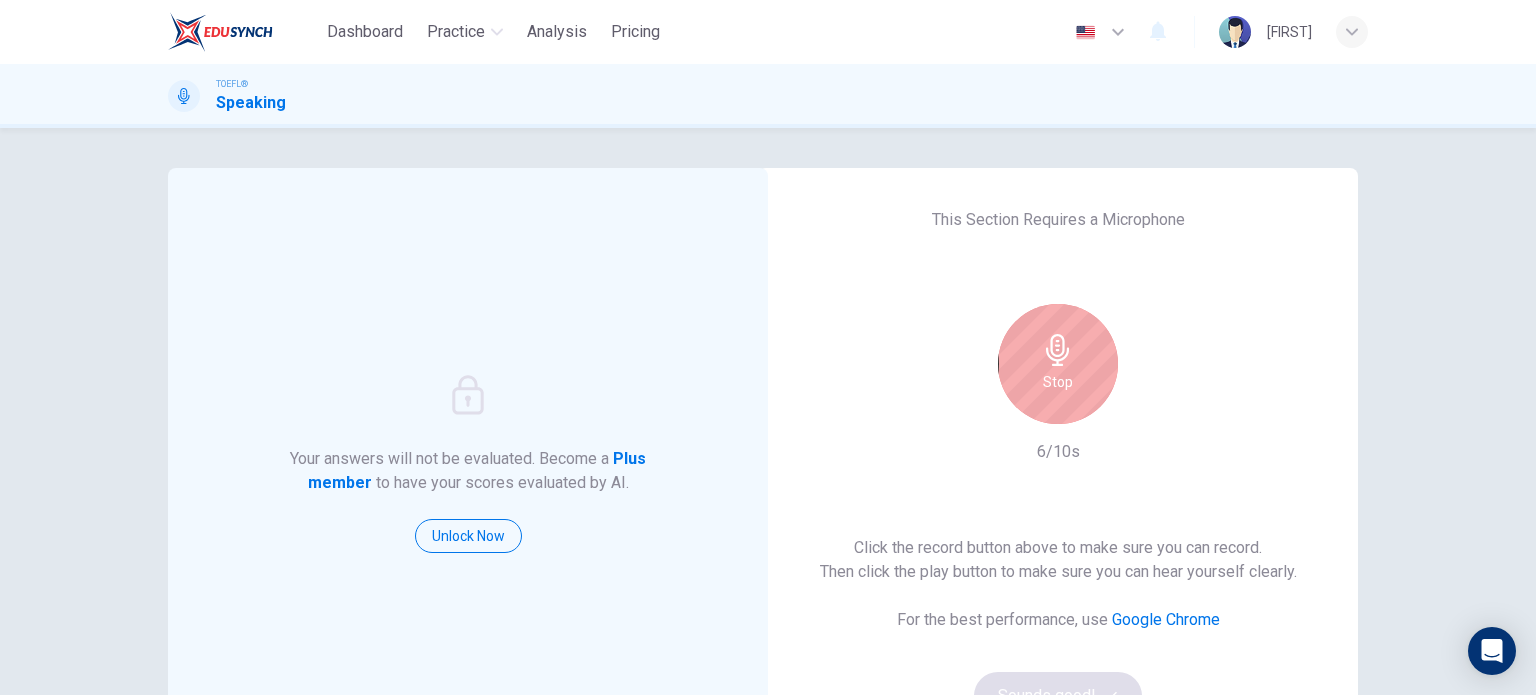 click on "Stop" at bounding box center [1058, 364] 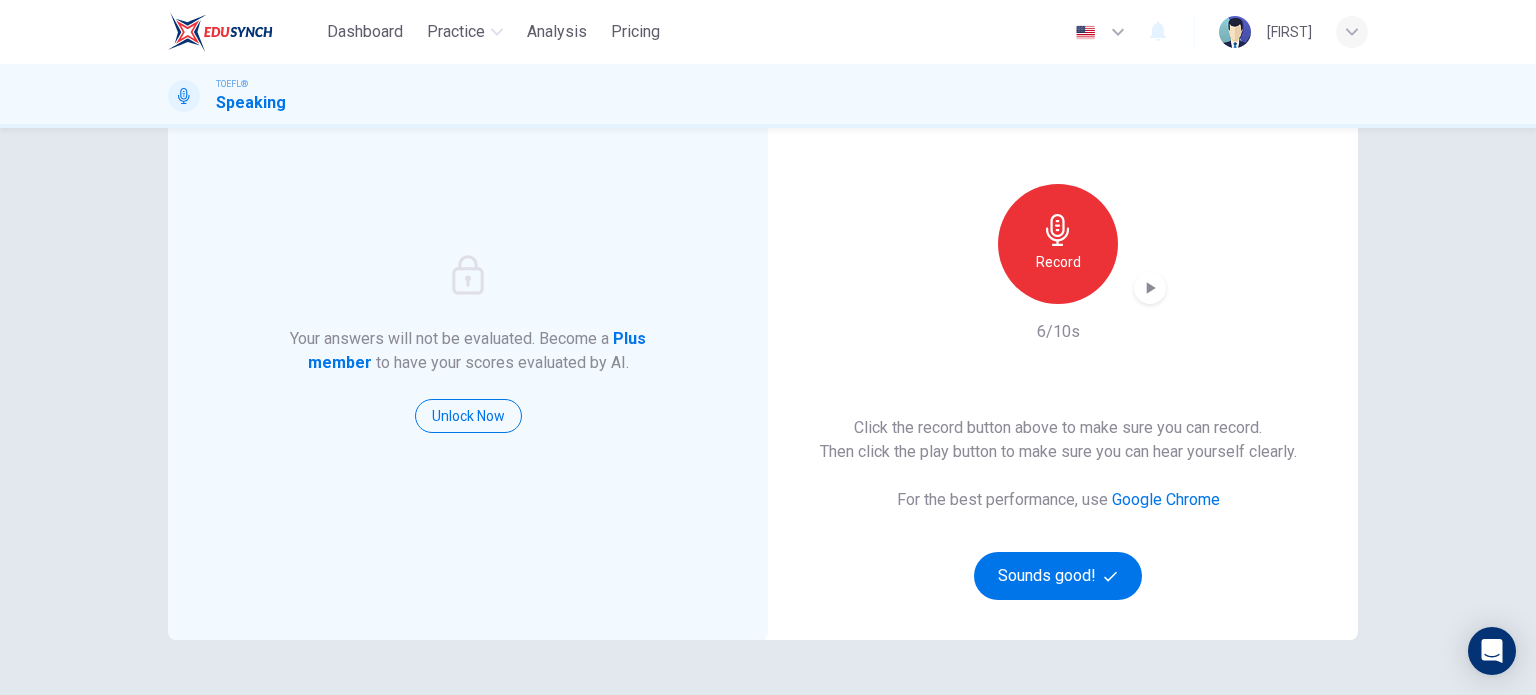 scroll, scrollTop: 272, scrollLeft: 0, axis: vertical 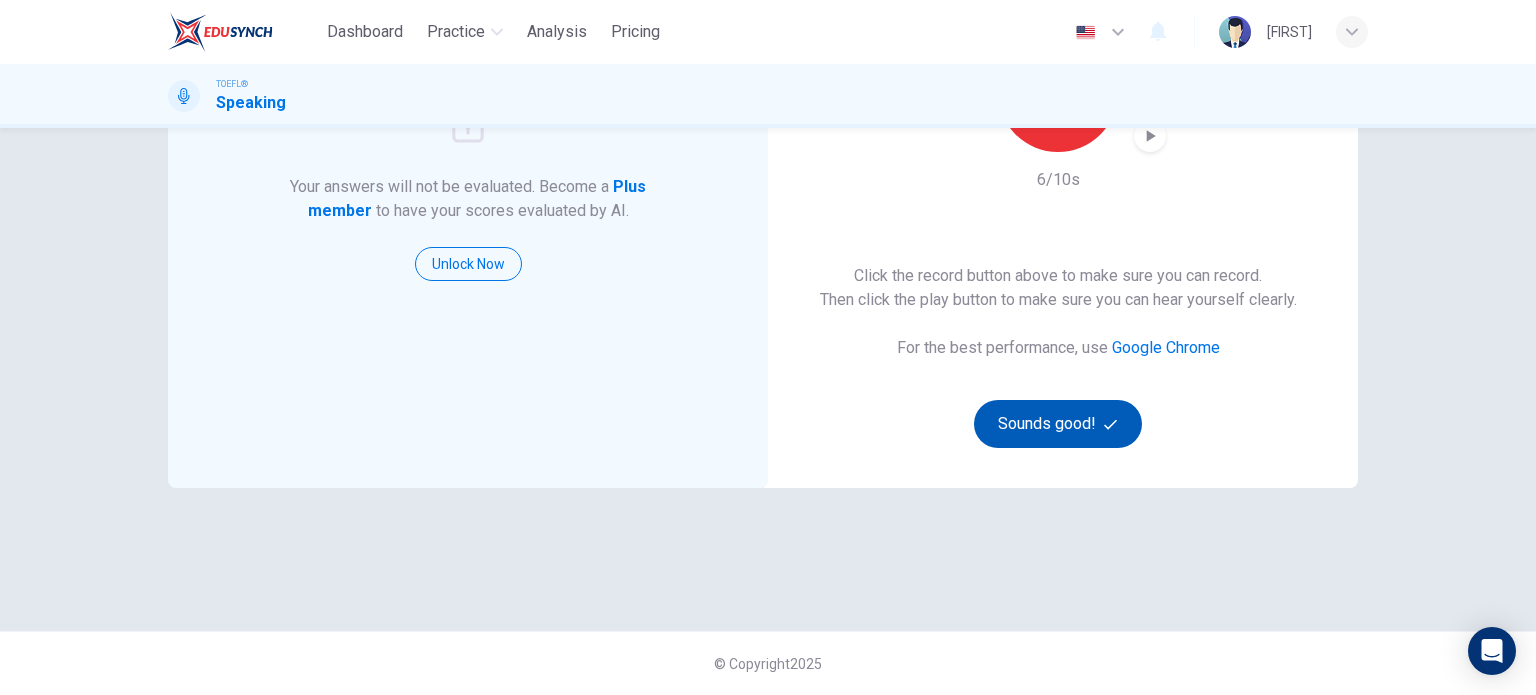 click on "This Section Requires a Microphone Record 6/10s Click the record button above to make sure you can record.     Then click the play button to make sure you can hear yourself clearly. For the best performance, use   Google Chrome Sounds good!" at bounding box center [1058, 192] 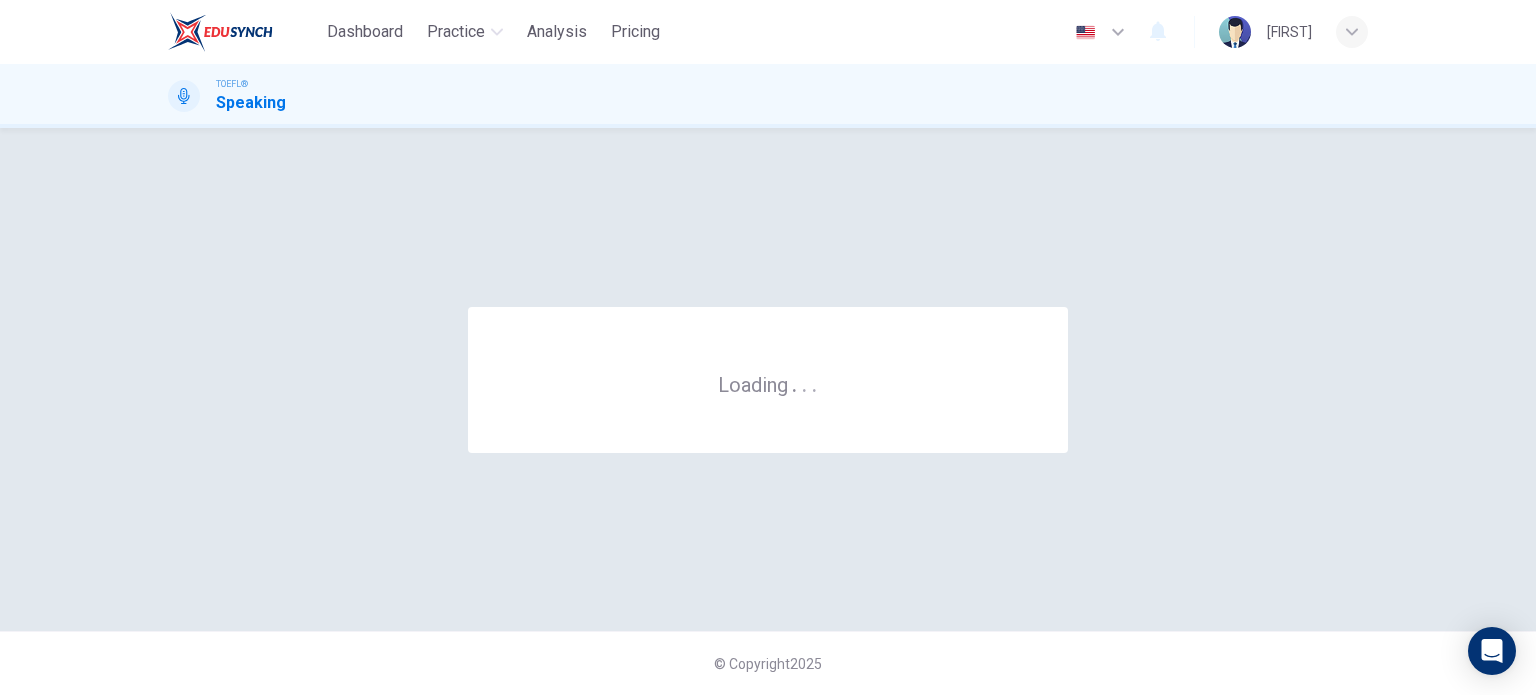 scroll, scrollTop: 0, scrollLeft: 0, axis: both 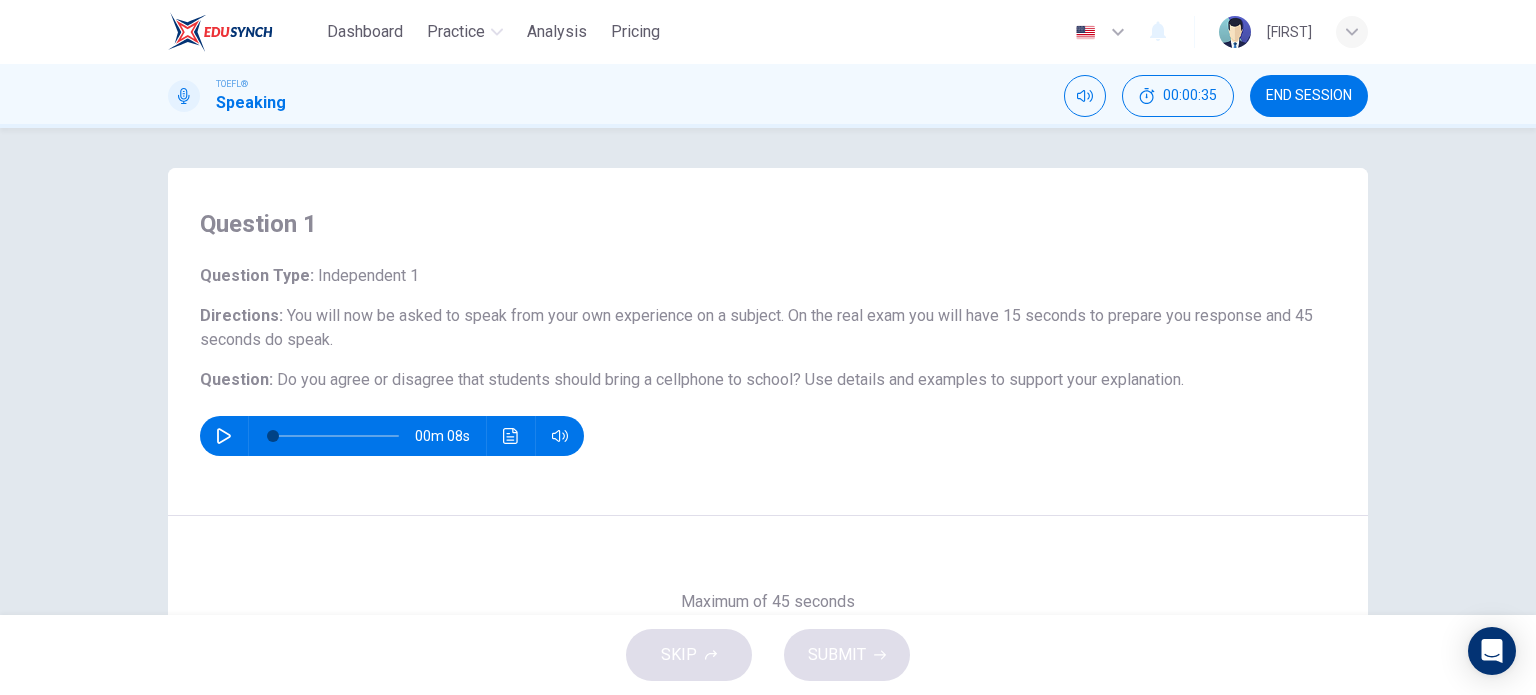 click at bounding box center [224, 436] 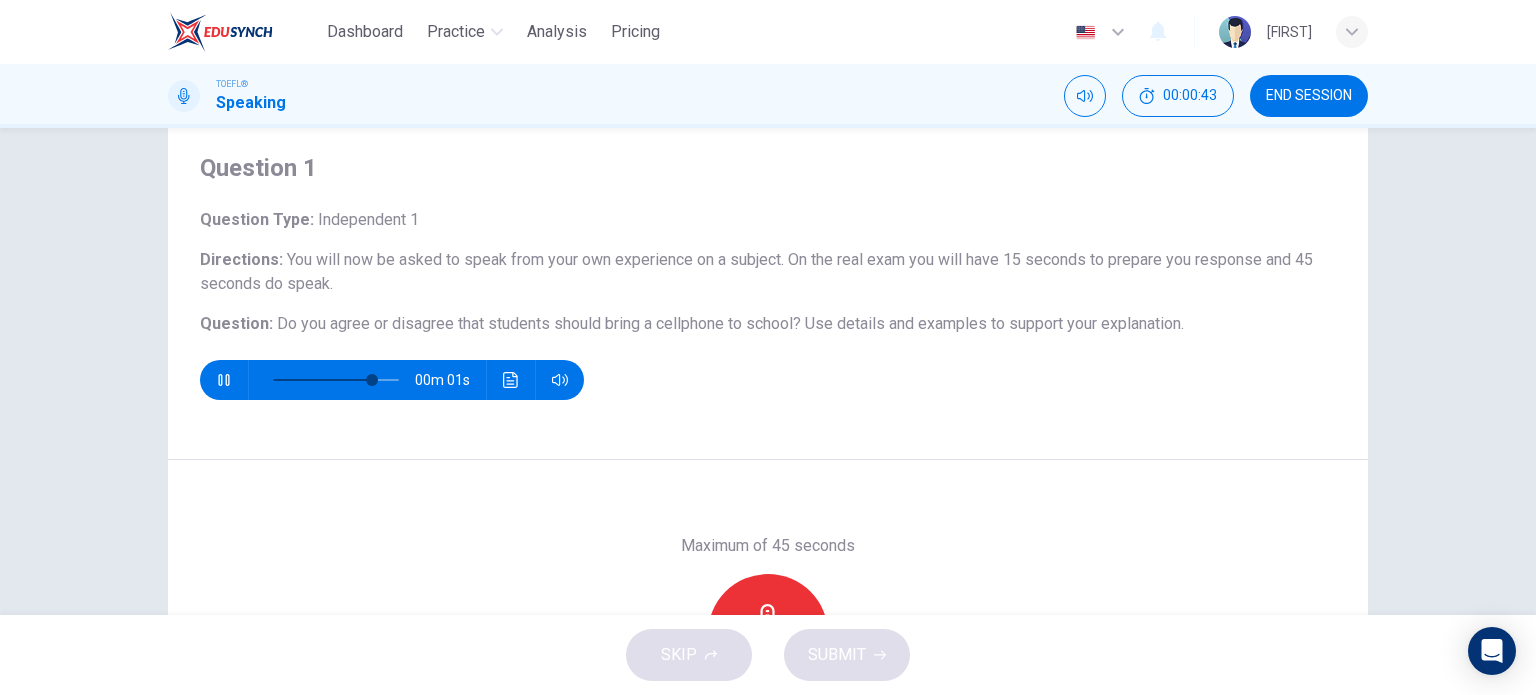 scroll, scrollTop: 200, scrollLeft: 0, axis: vertical 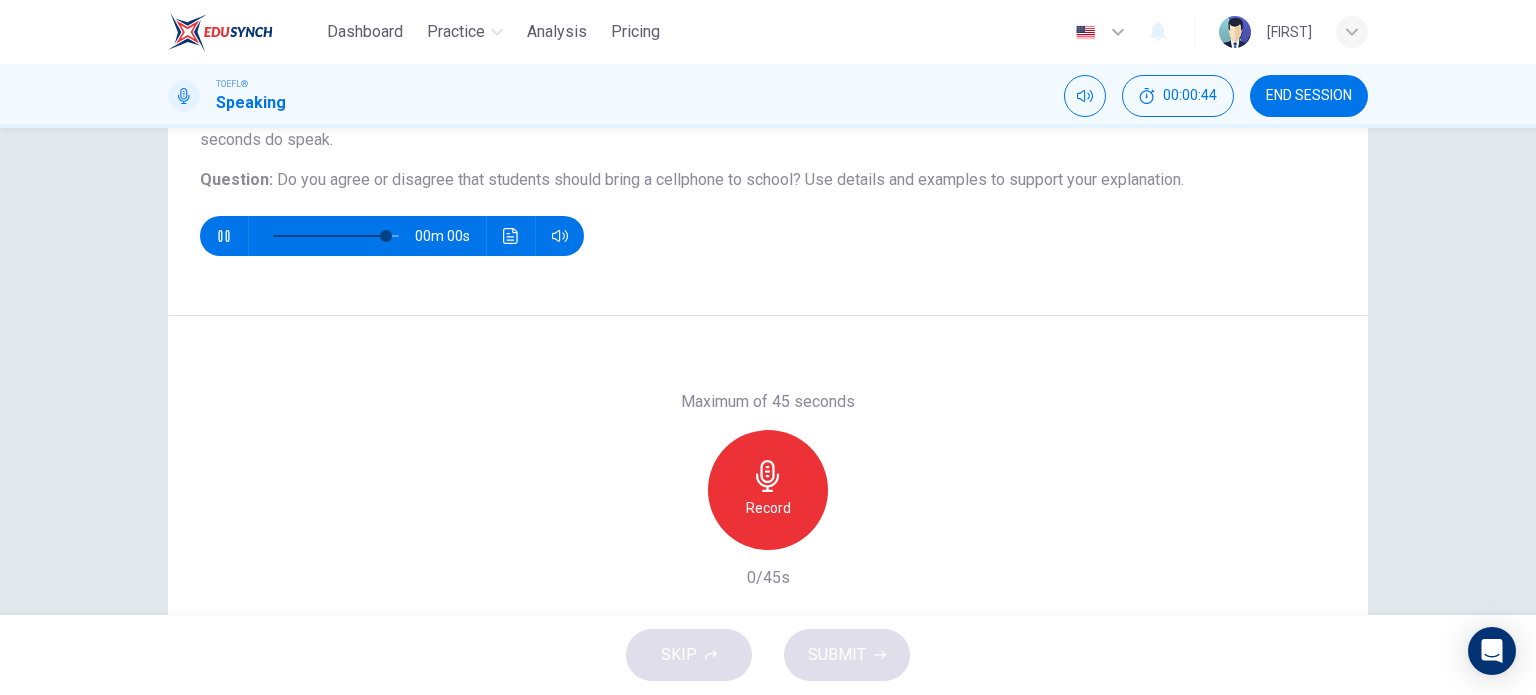 type on "0" 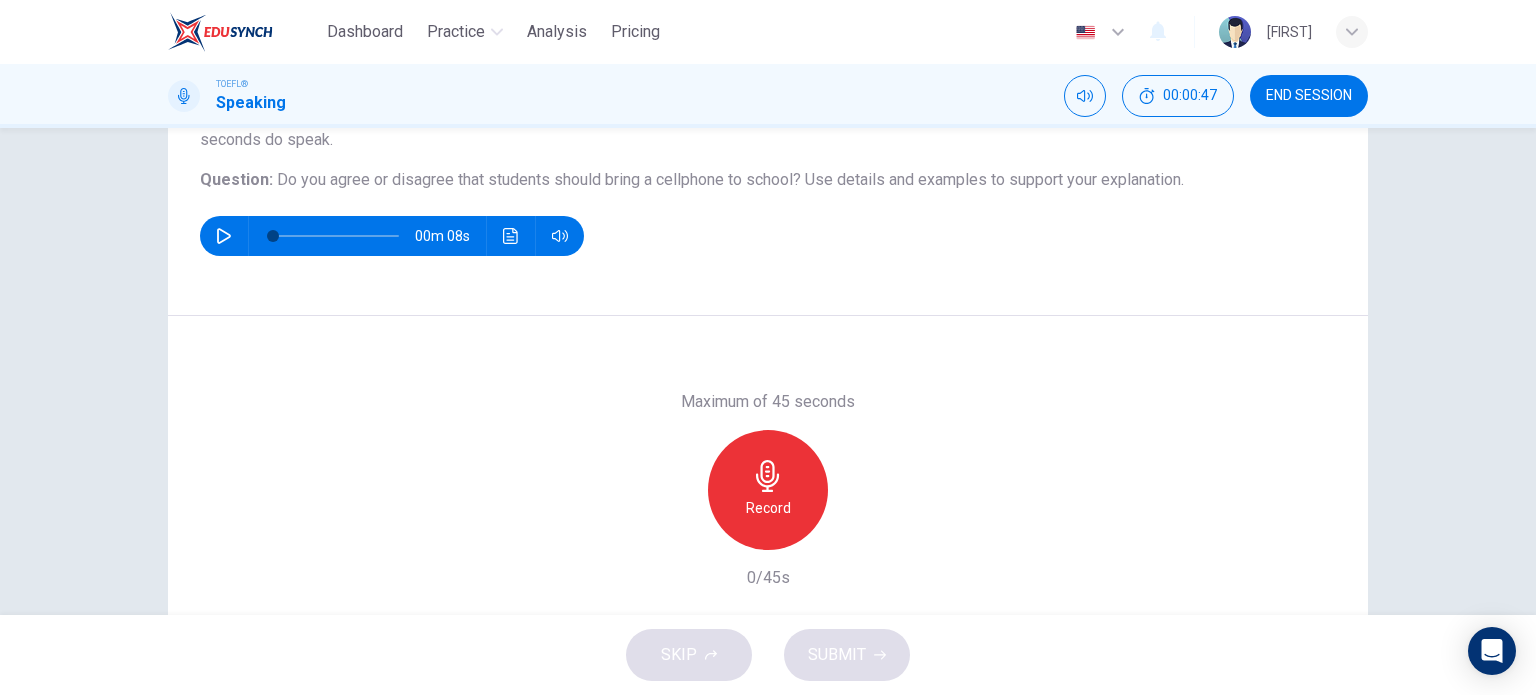 click on "Record" at bounding box center [768, 490] 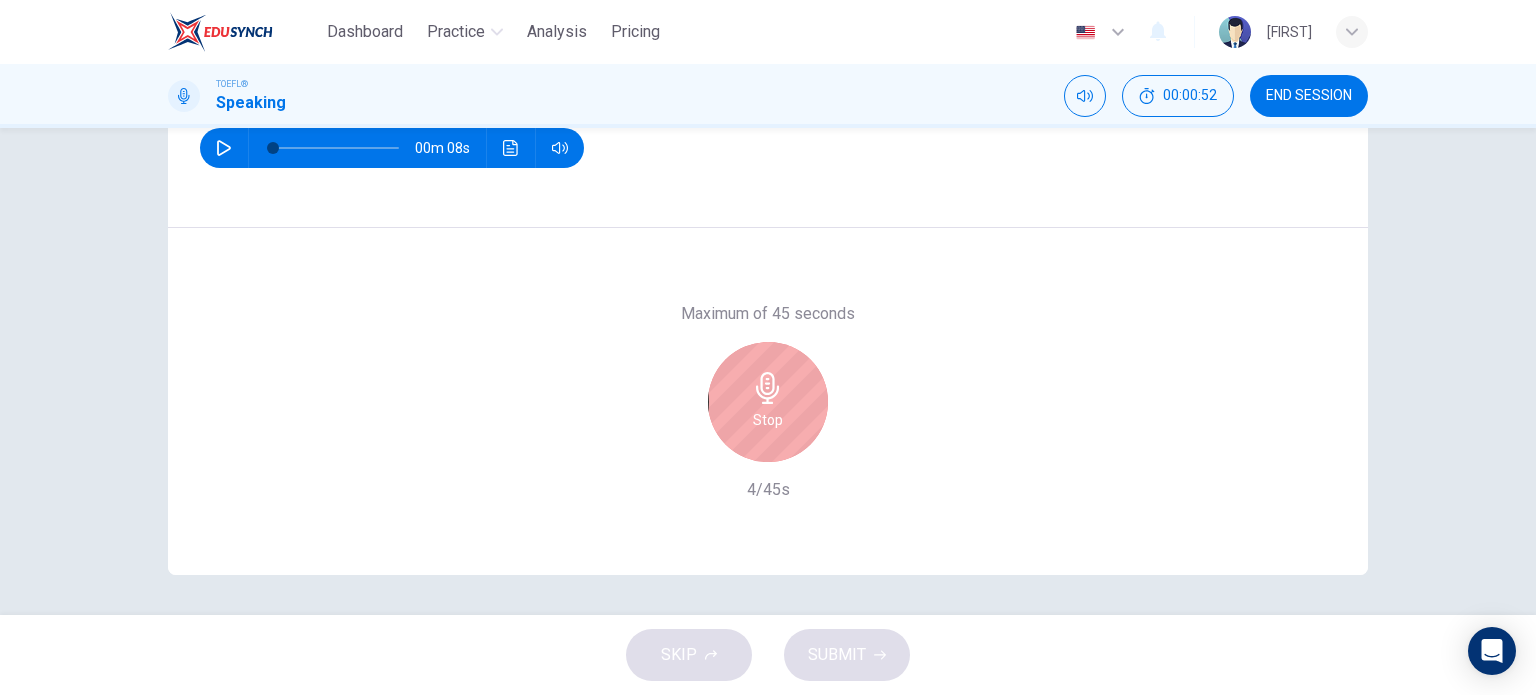 scroll, scrollTop: 188, scrollLeft: 0, axis: vertical 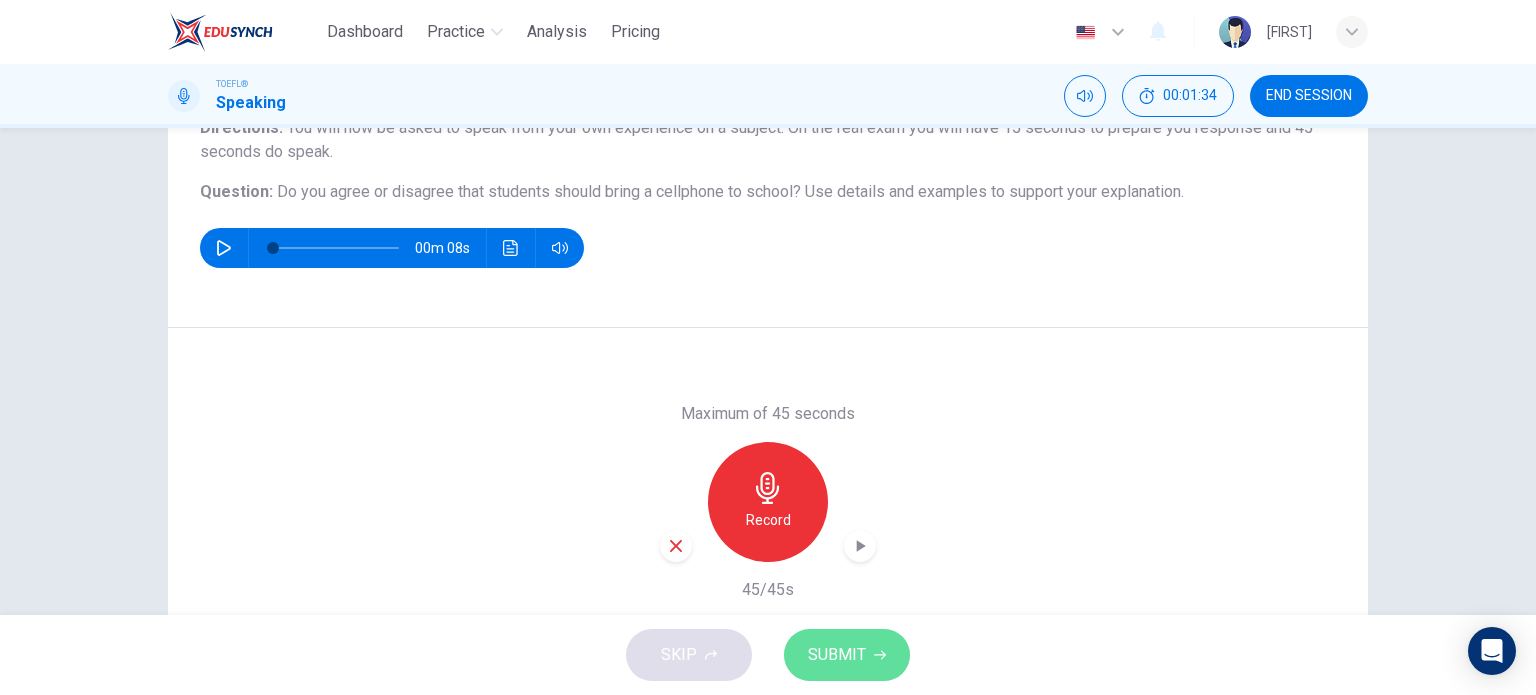 click on "SUBMIT" at bounding box center [847, 655] 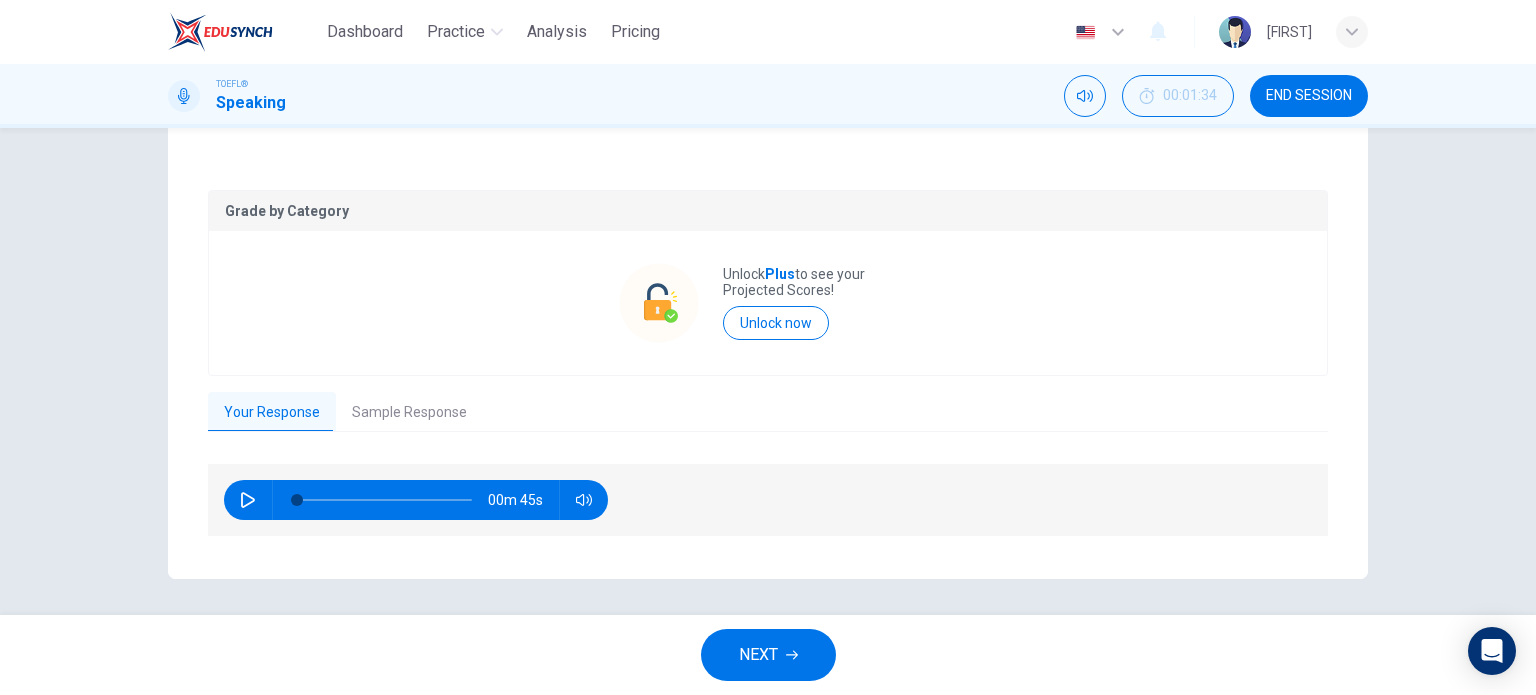 scroll, scrollTop: 348, scrollLeft: 0, axis: vertical 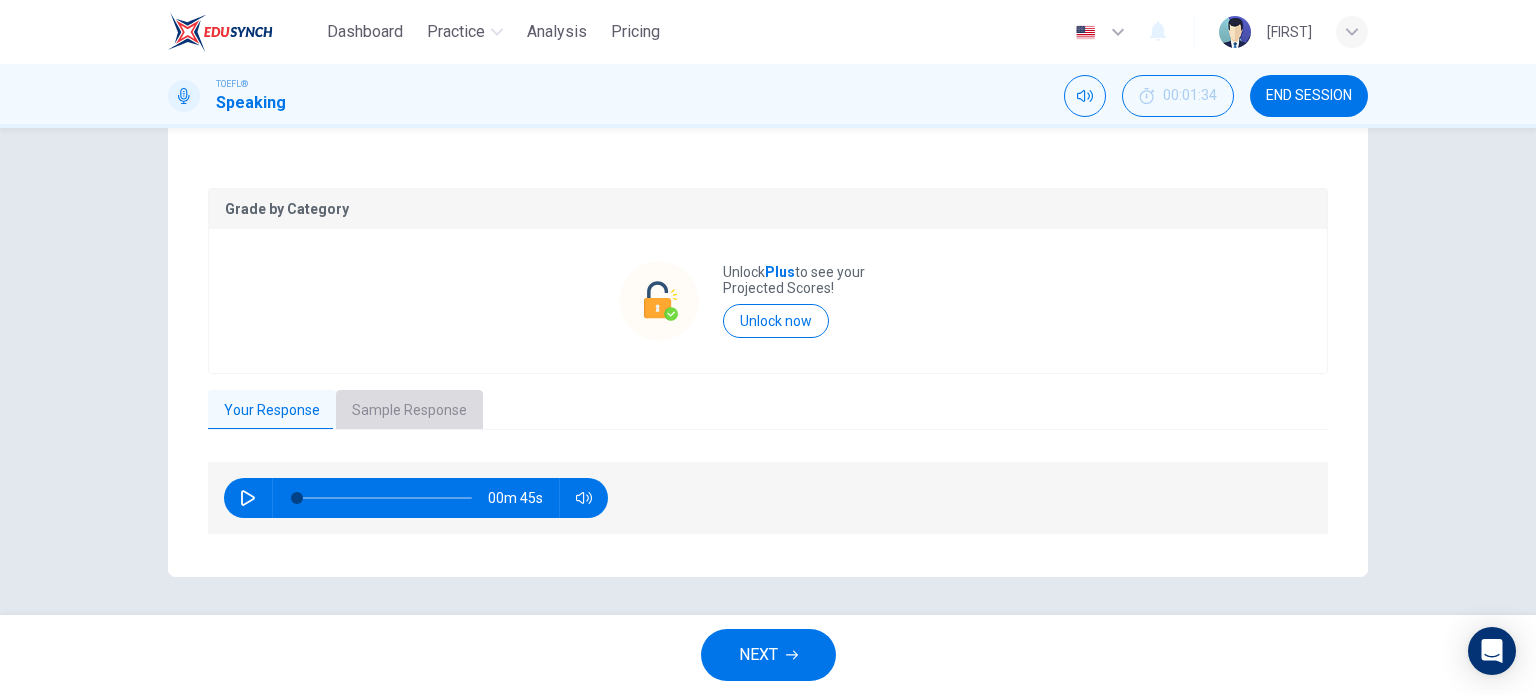 click on "Sample Response" at bounding box center [409, 411] 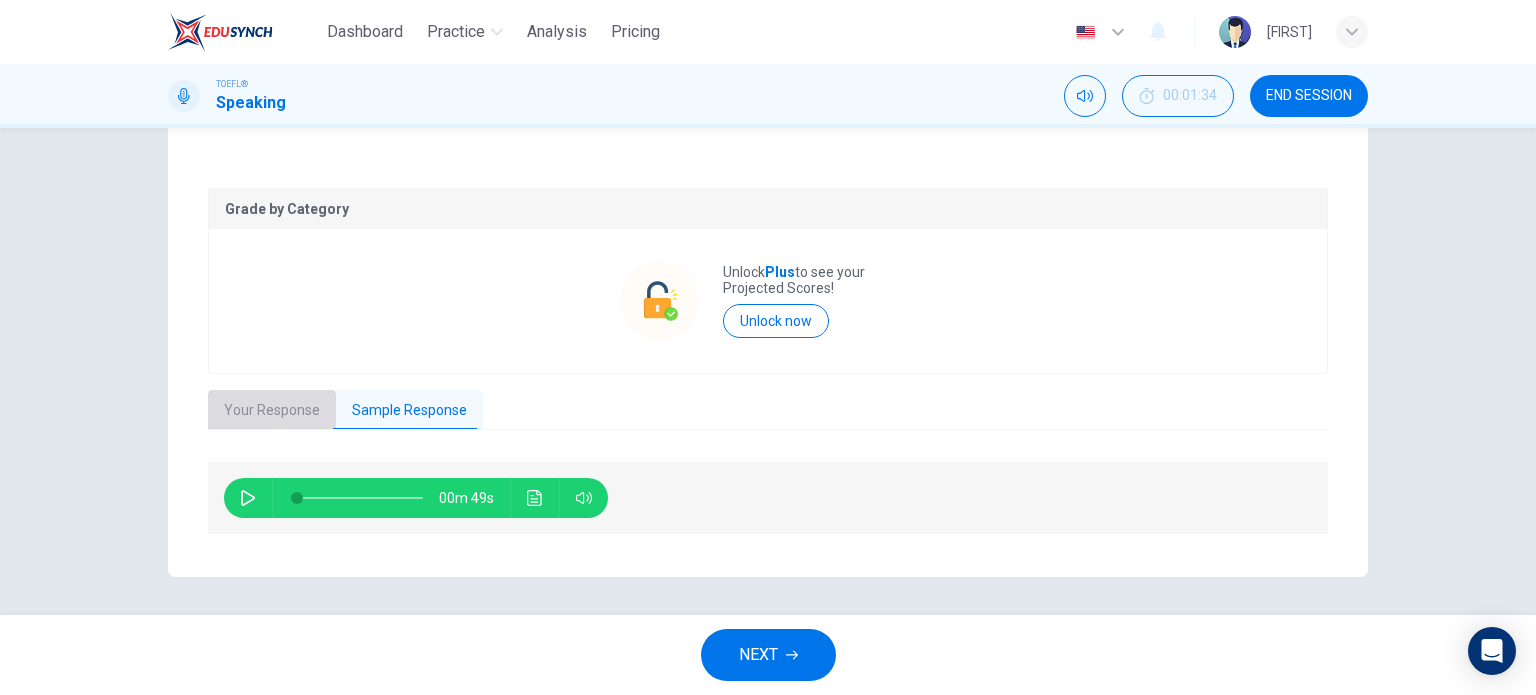 click on "Your Response" at bounding box center [272, 411] 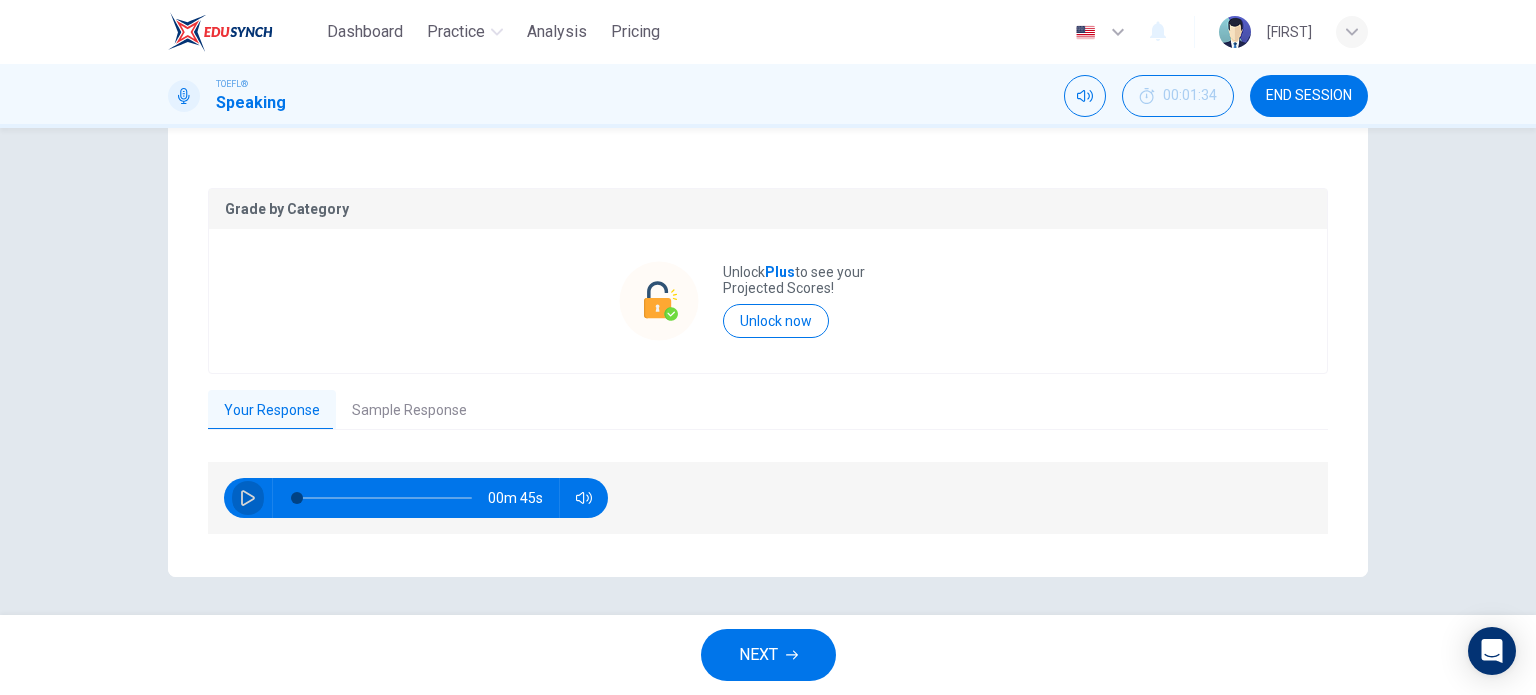 click at bounding box center [248, 498] 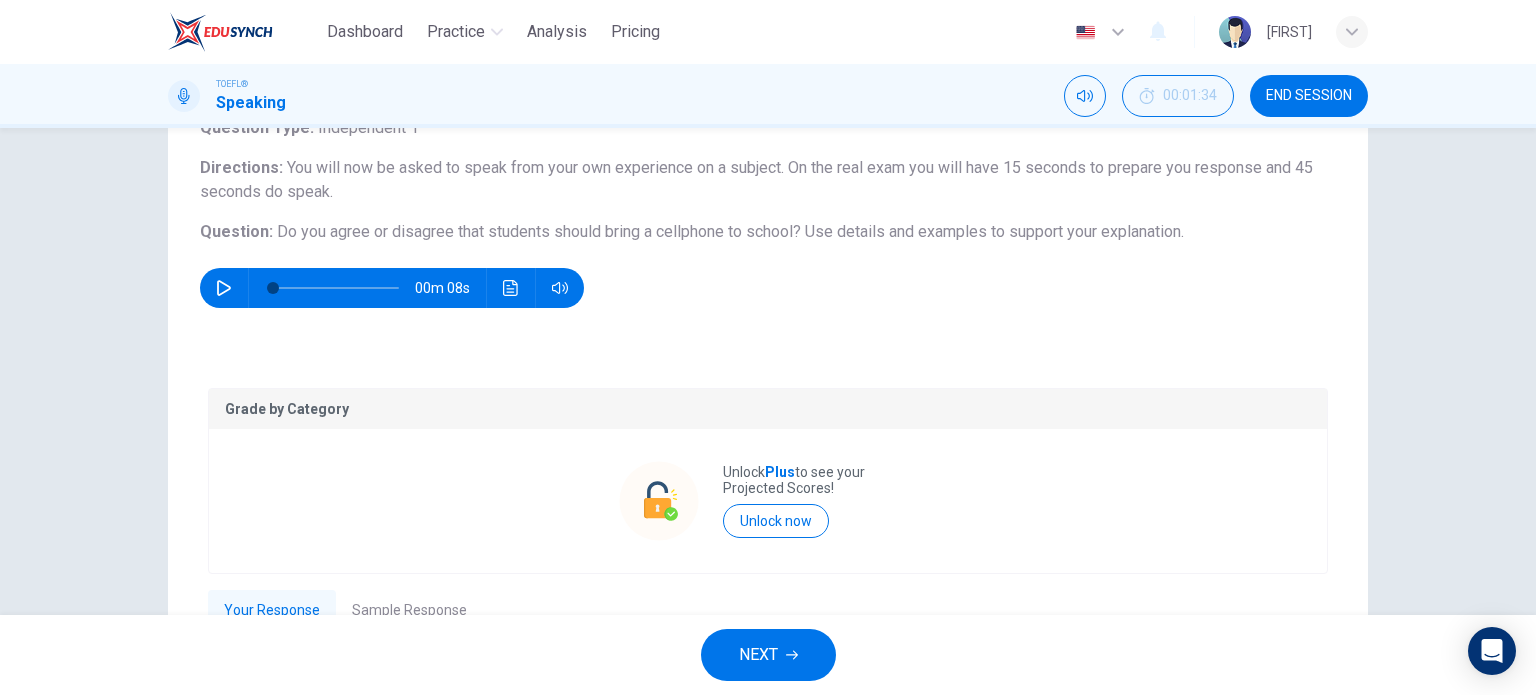 scroll, scrollTop: 348, scrollLeft: 0, axis: vertical 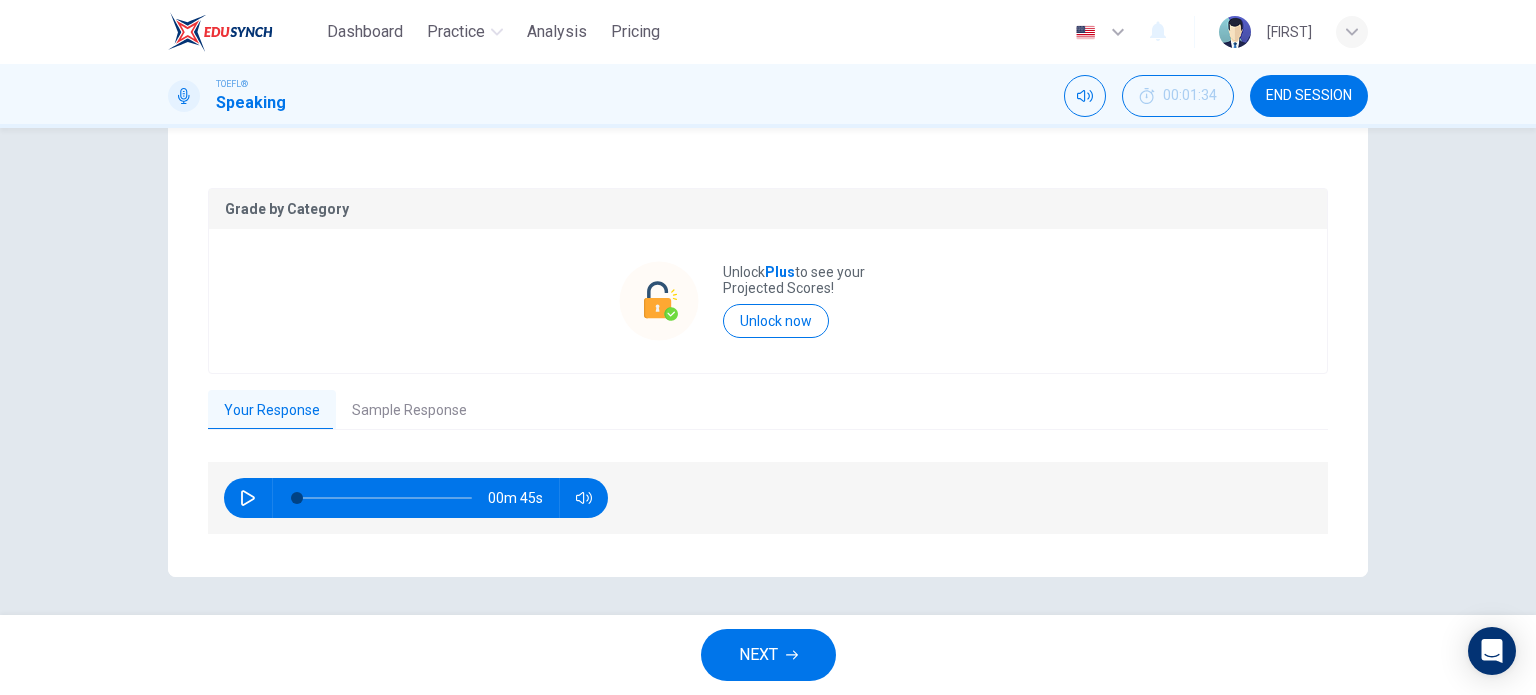 type on "0" 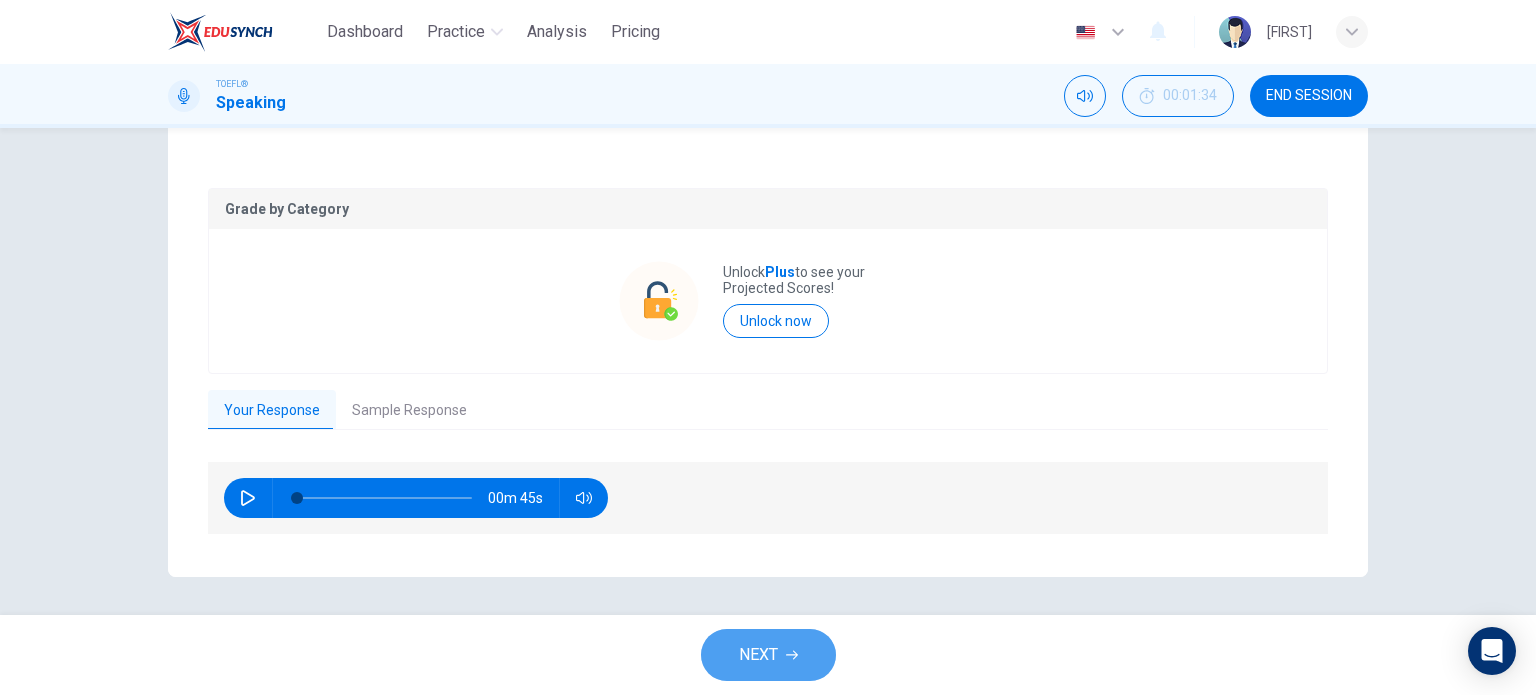 click on "NEXT" at bounding box center [768, 655] 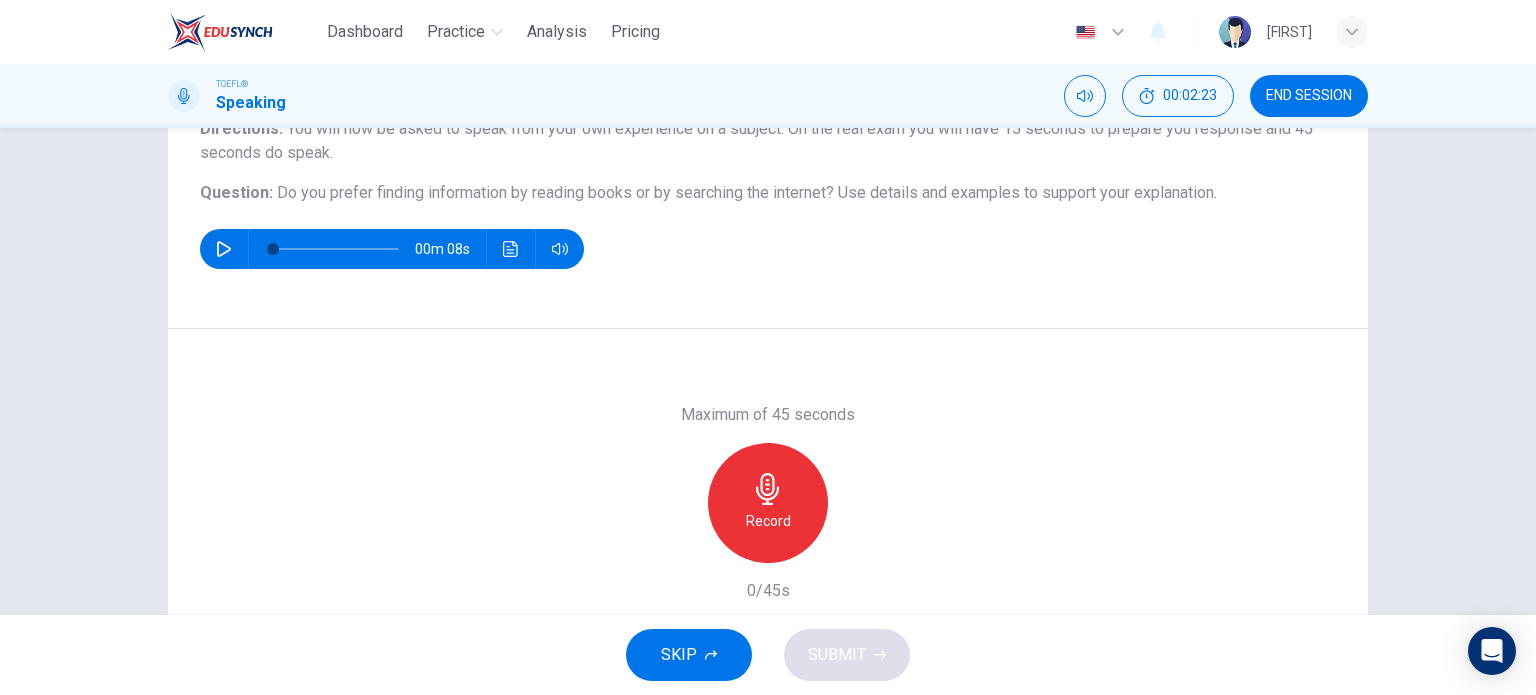 scroll, scrollTop: 188, scrollLeft: 0, axis: vertical 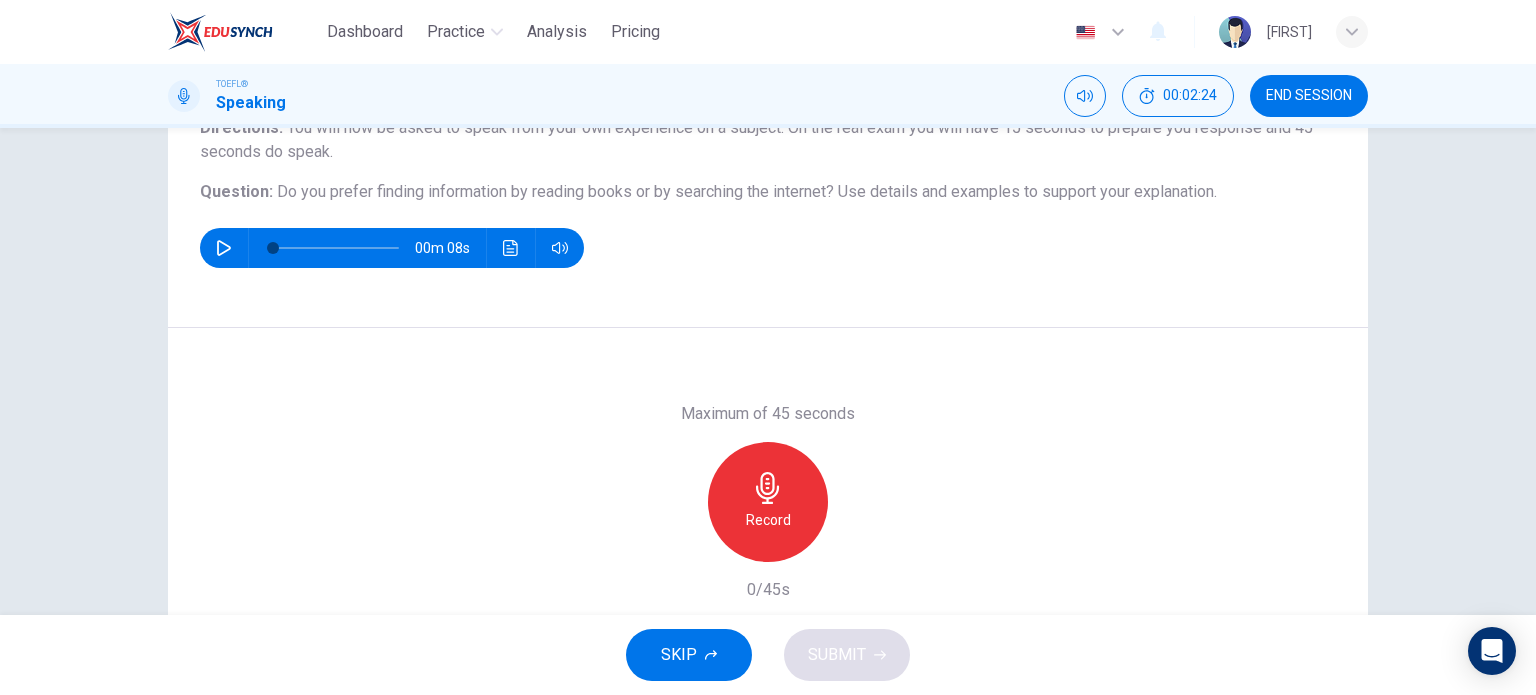 click 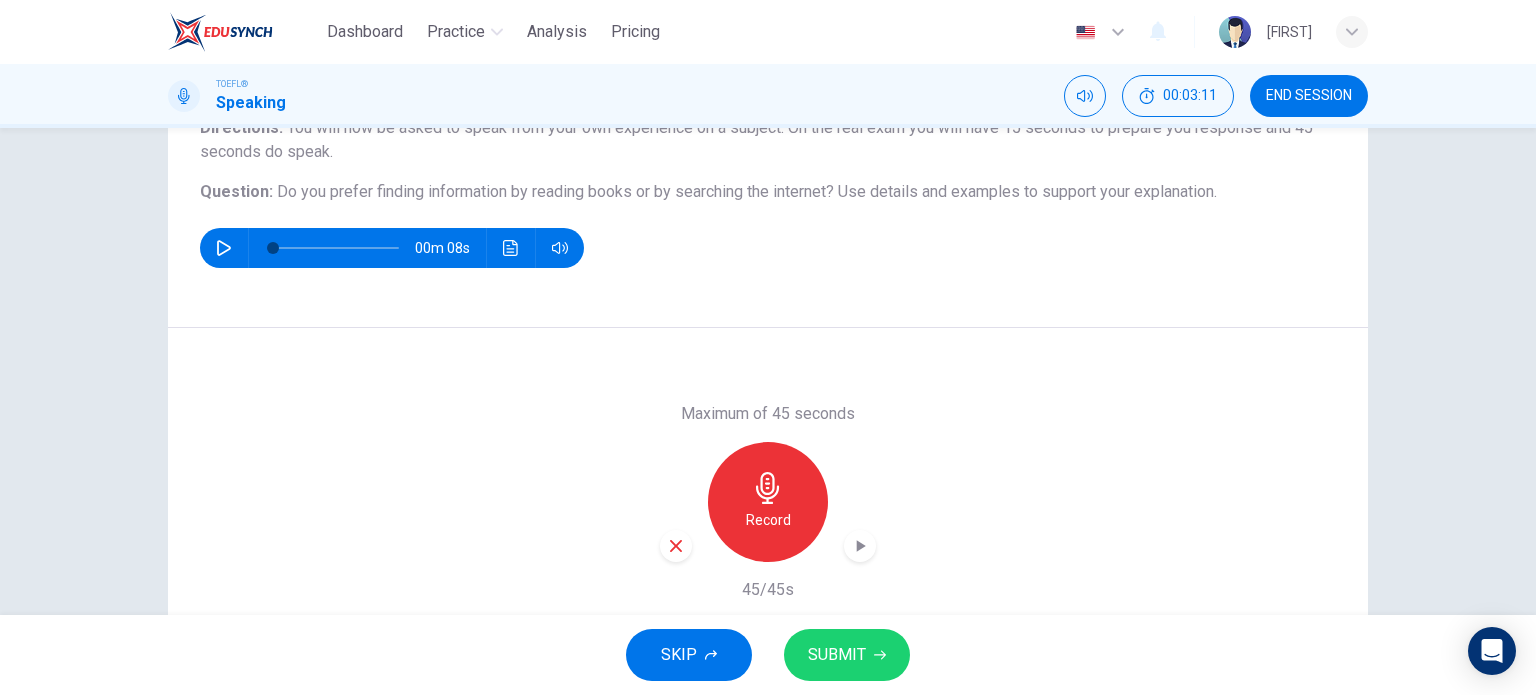 click on "SUBMIT" at bounding box center (837, 655) 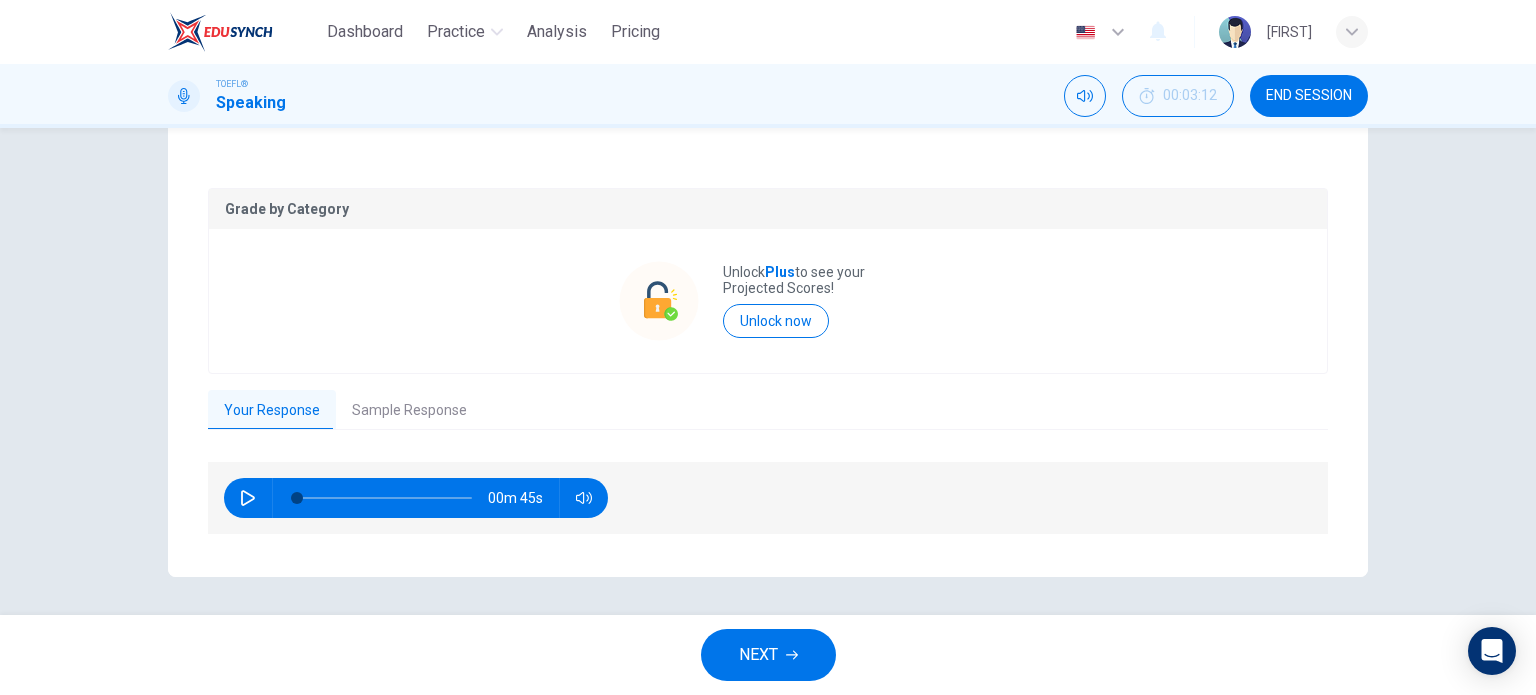 scroll, scrollTop: 348, scrollLeft: 0, axis: vertical 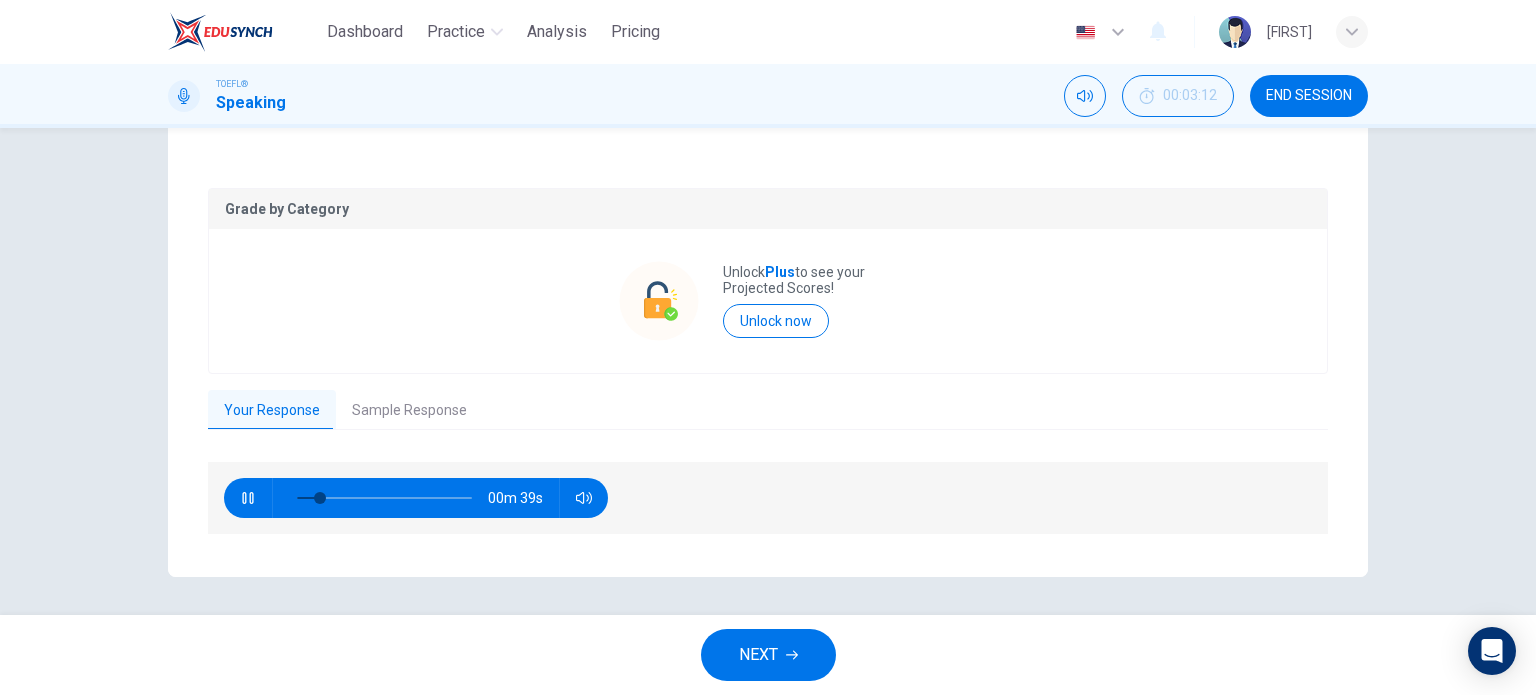 type on "15" 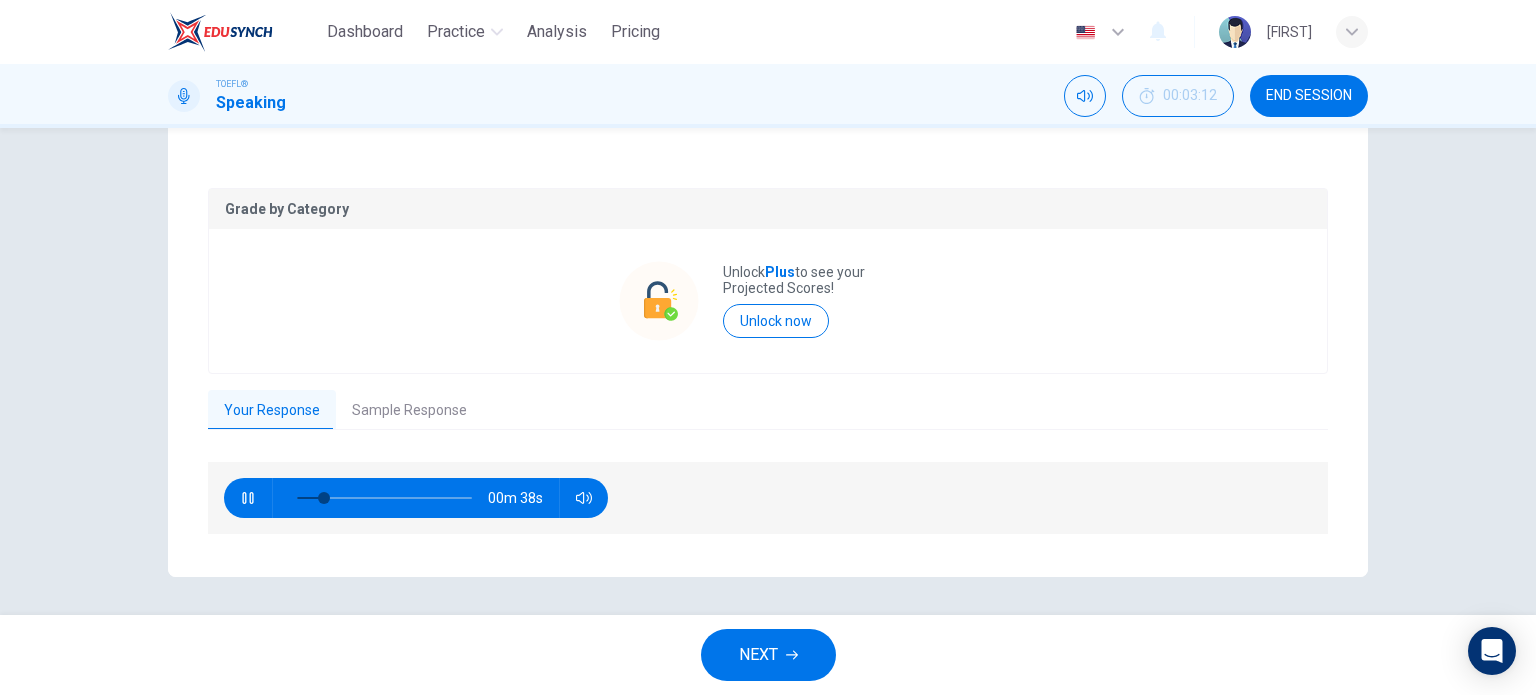 type 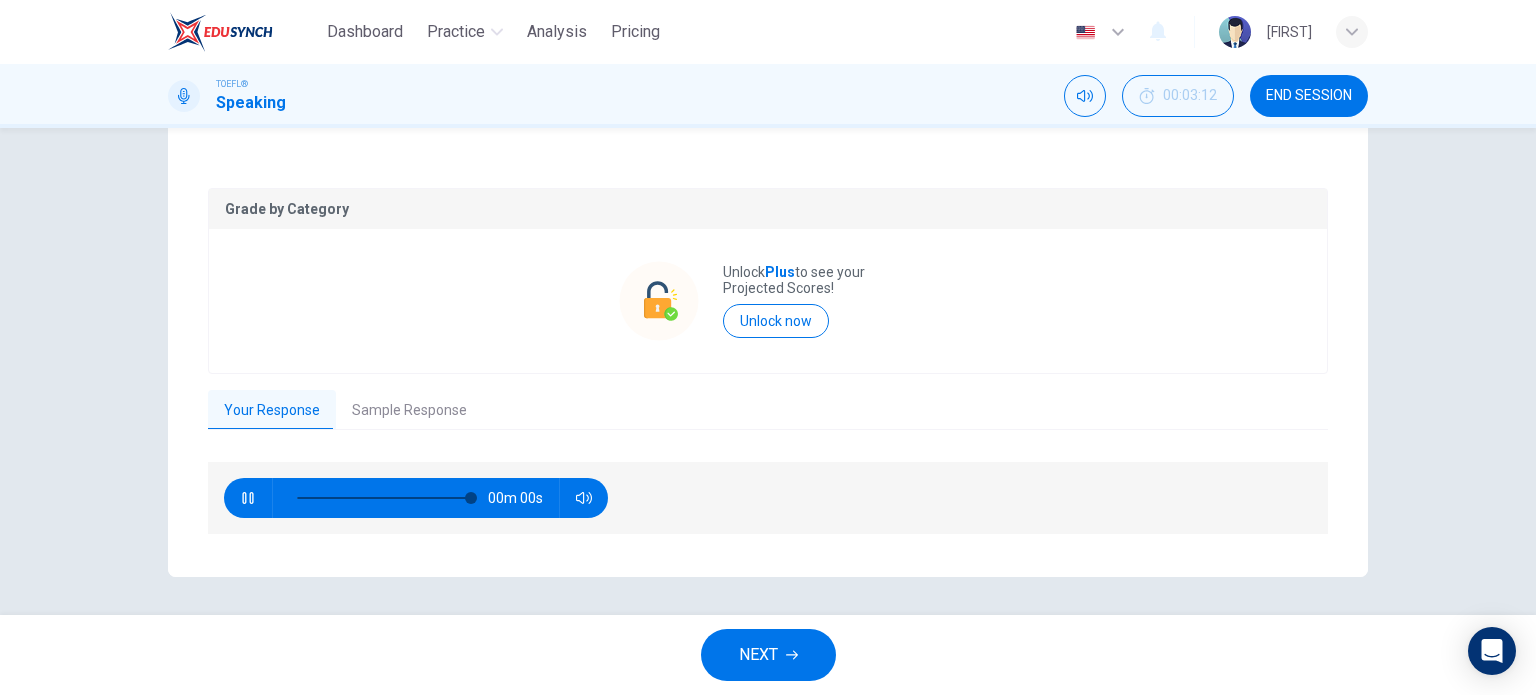 type on "0" 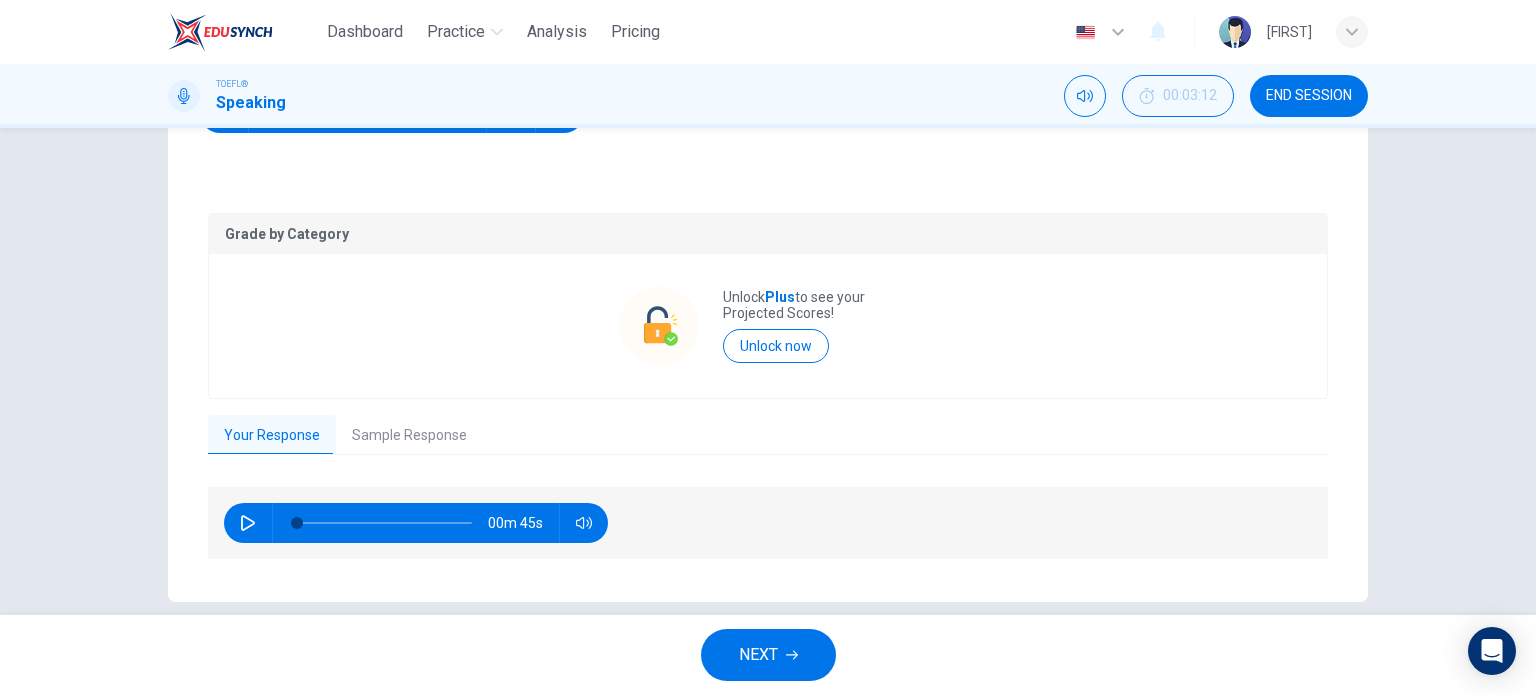 scroll, scrollTop: 348, scrollLeft: 0, axis: vertical 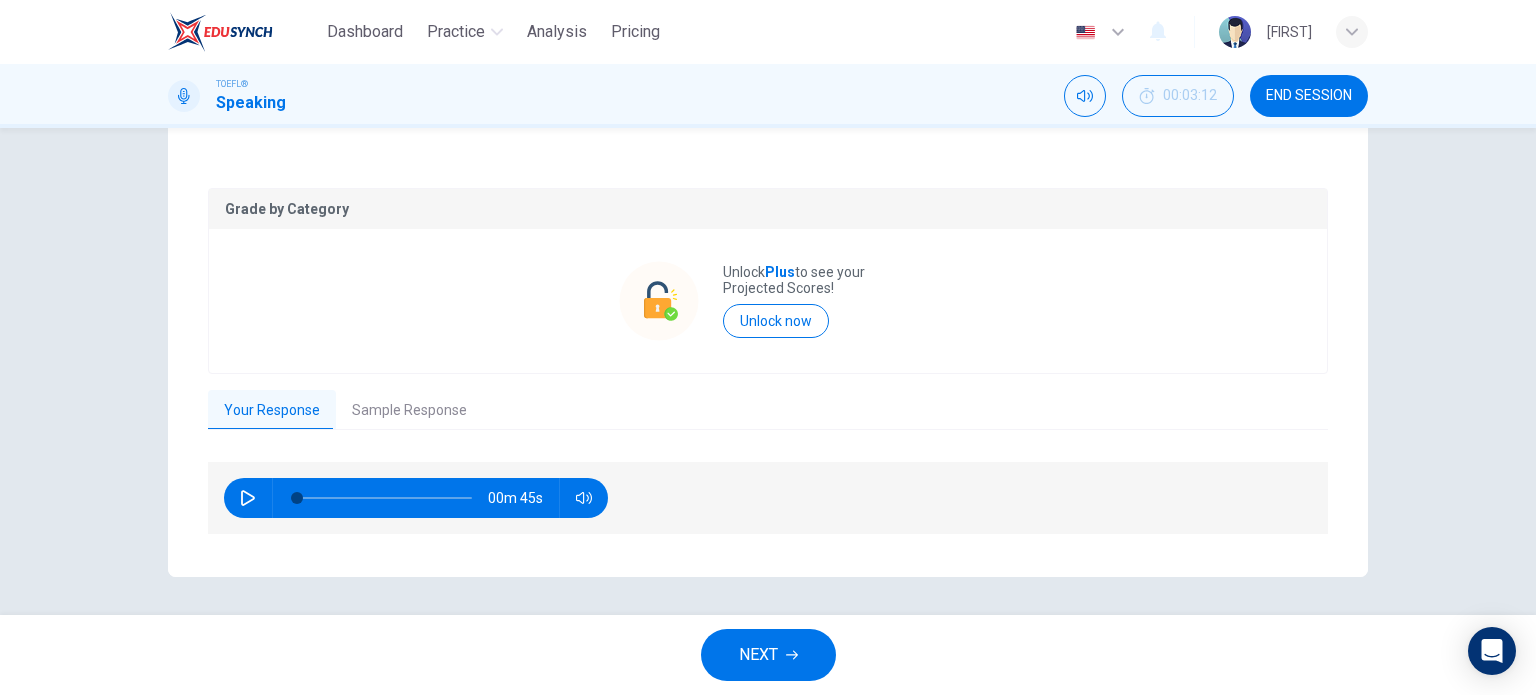 click 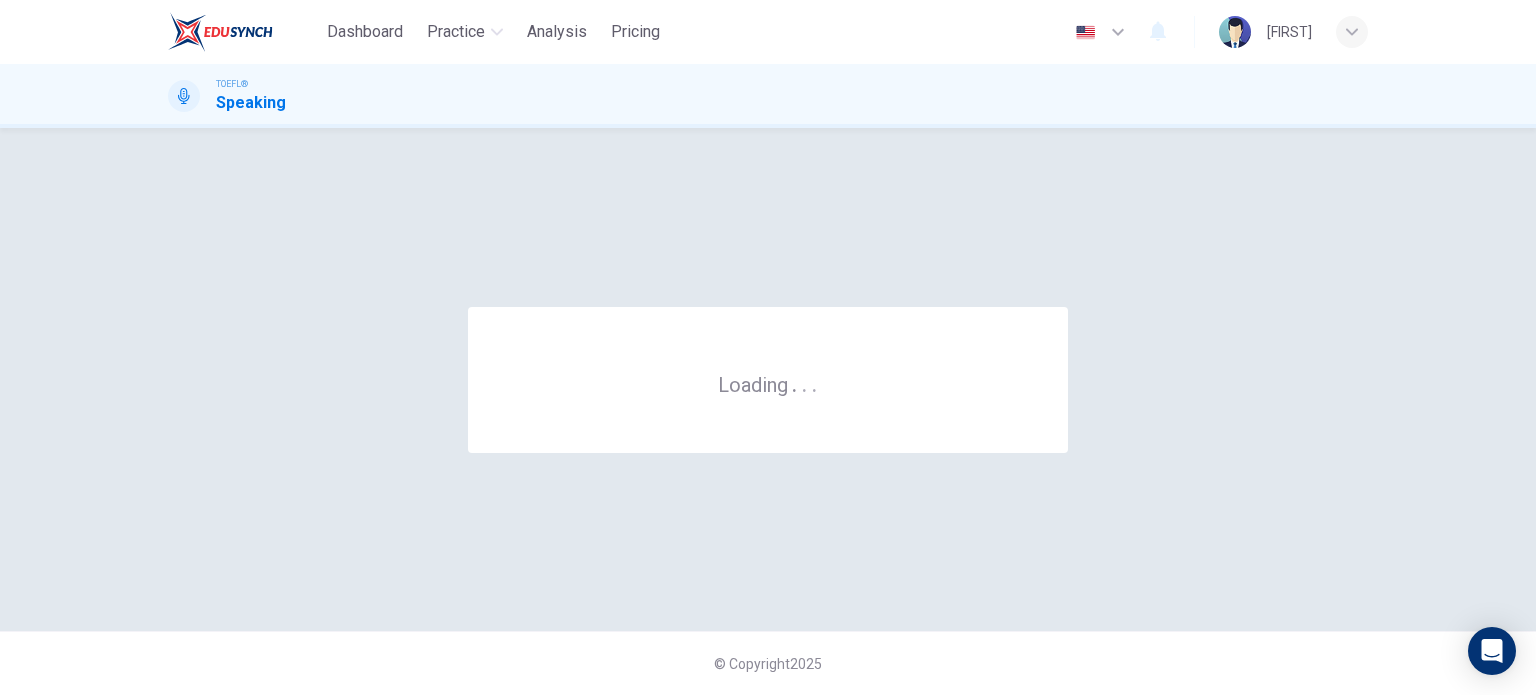 scroll, scrollTop: 0, scrollLeft: 0, axis: both 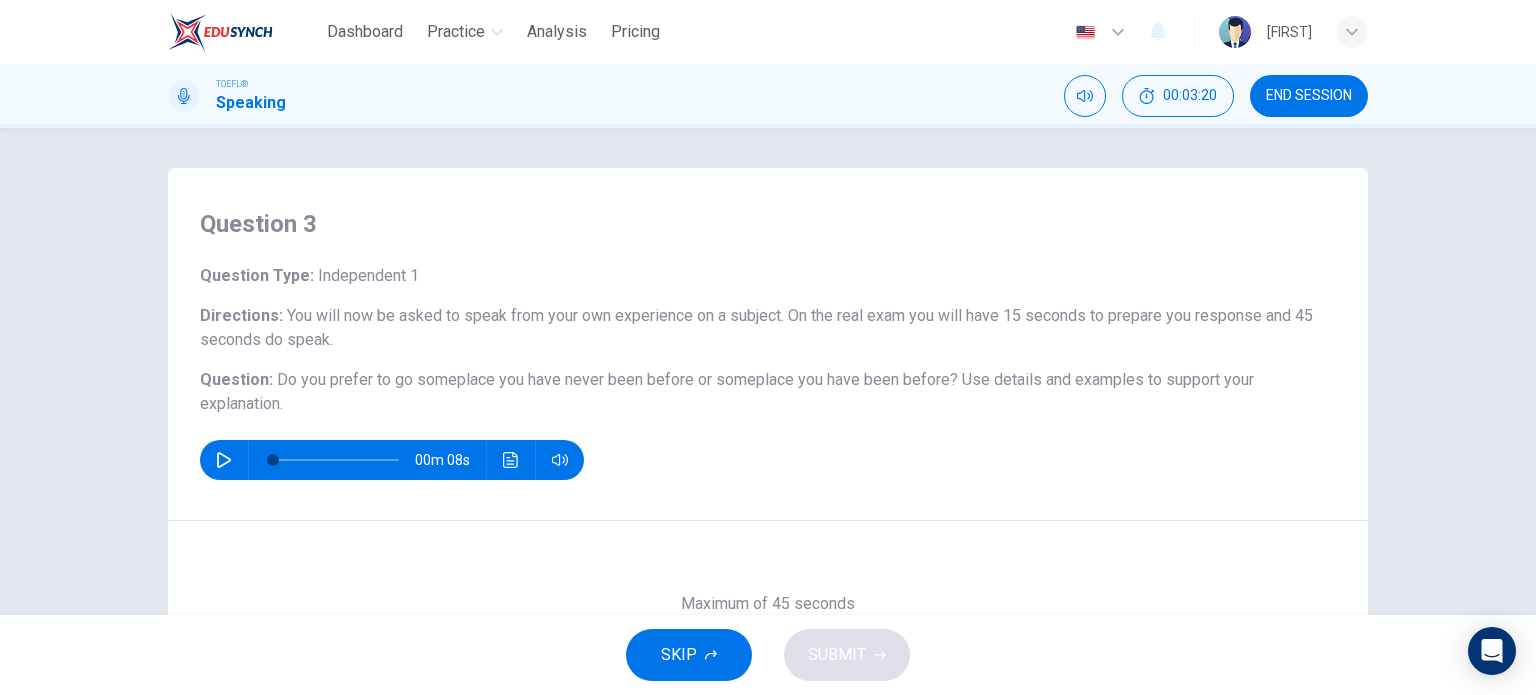 click 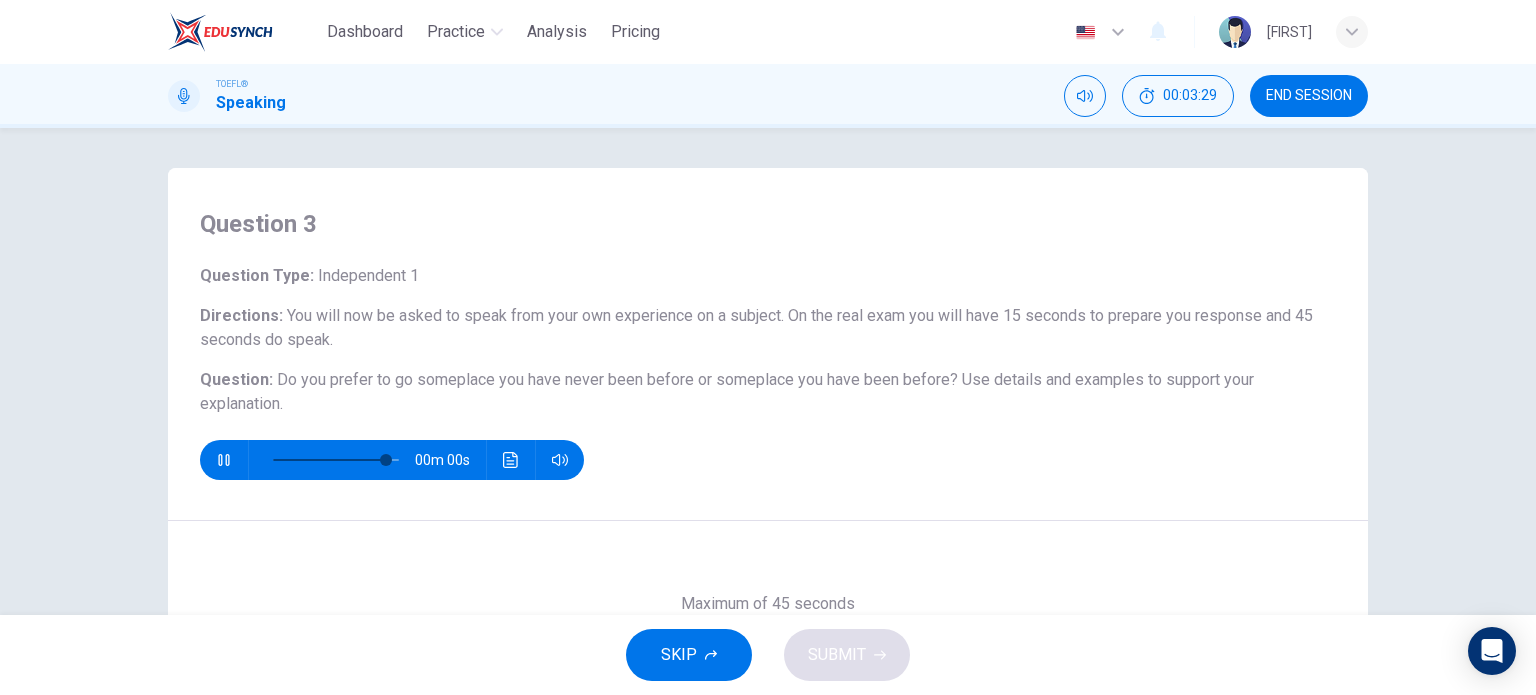 type on "0" 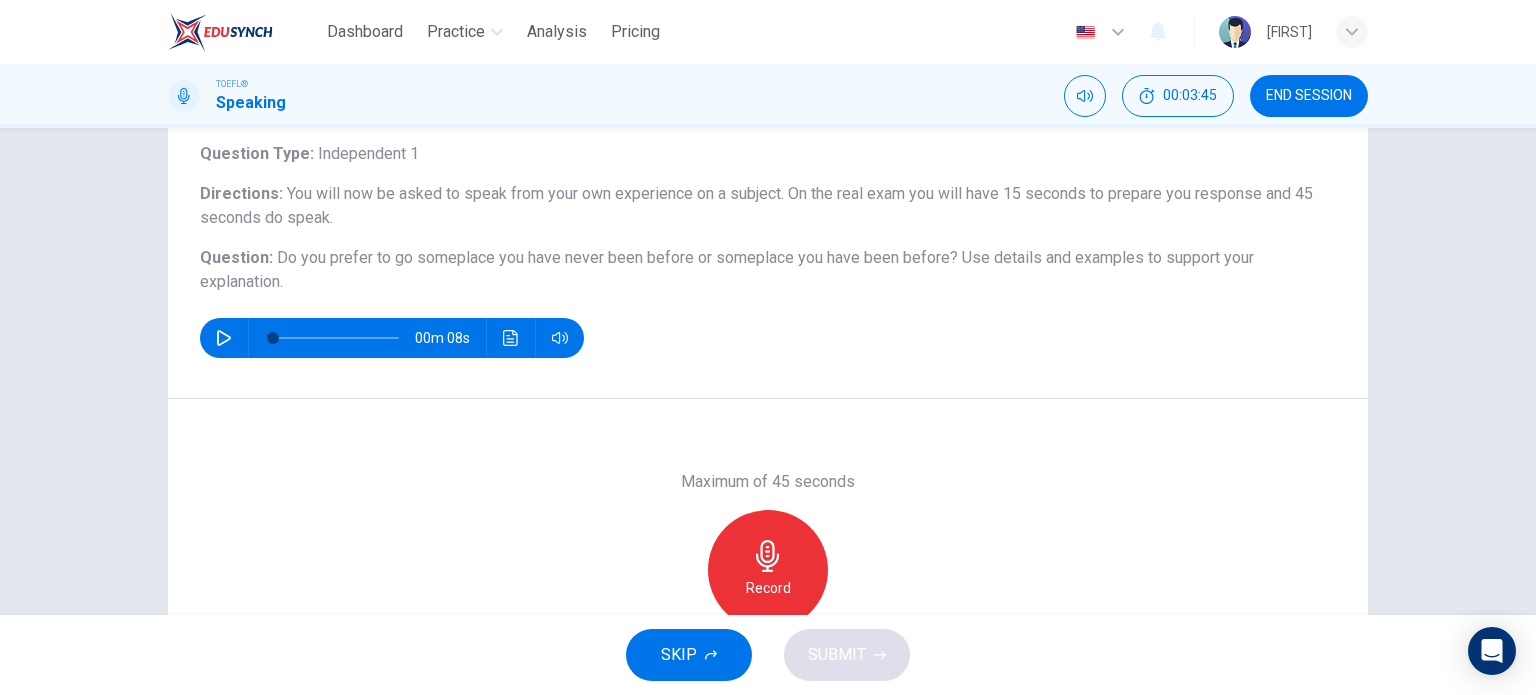 scroll, scrollTop: 288, scrollLeft: 0, axis: vertical 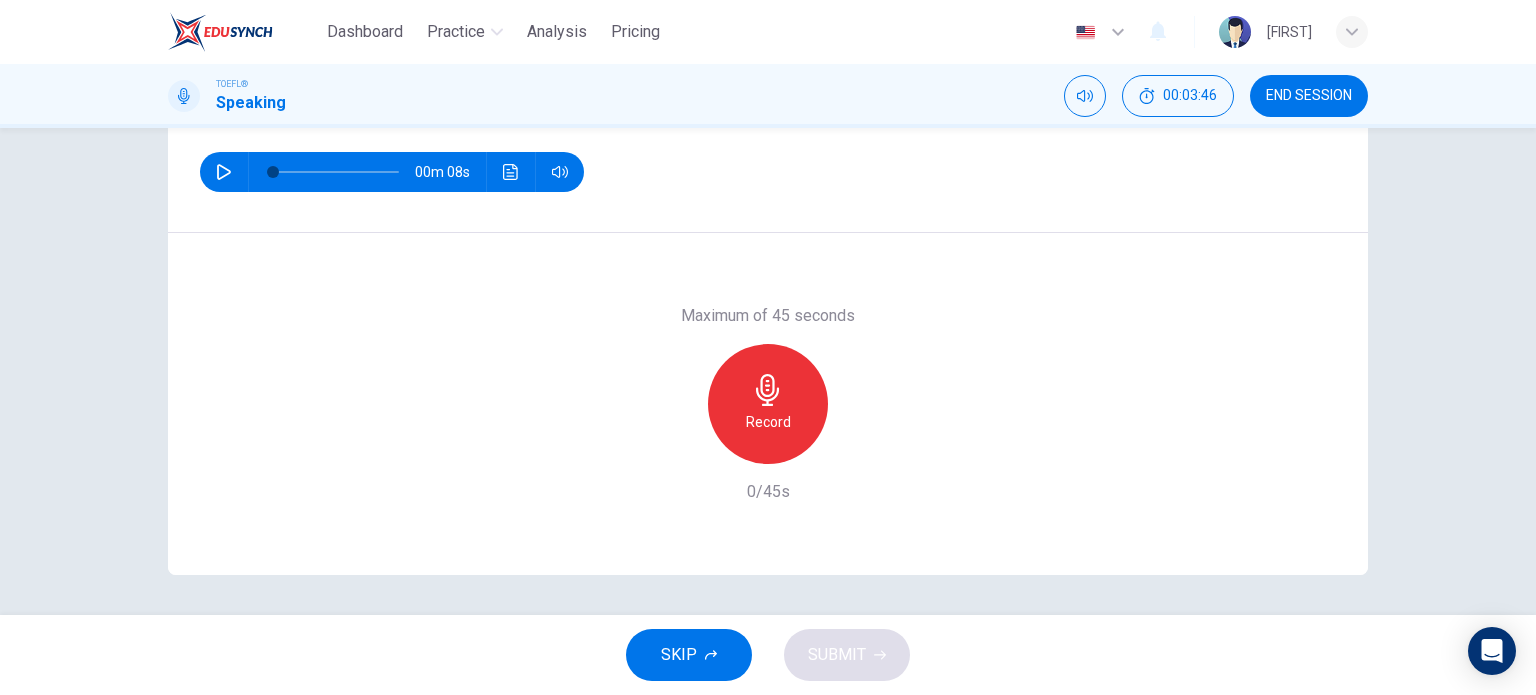 click 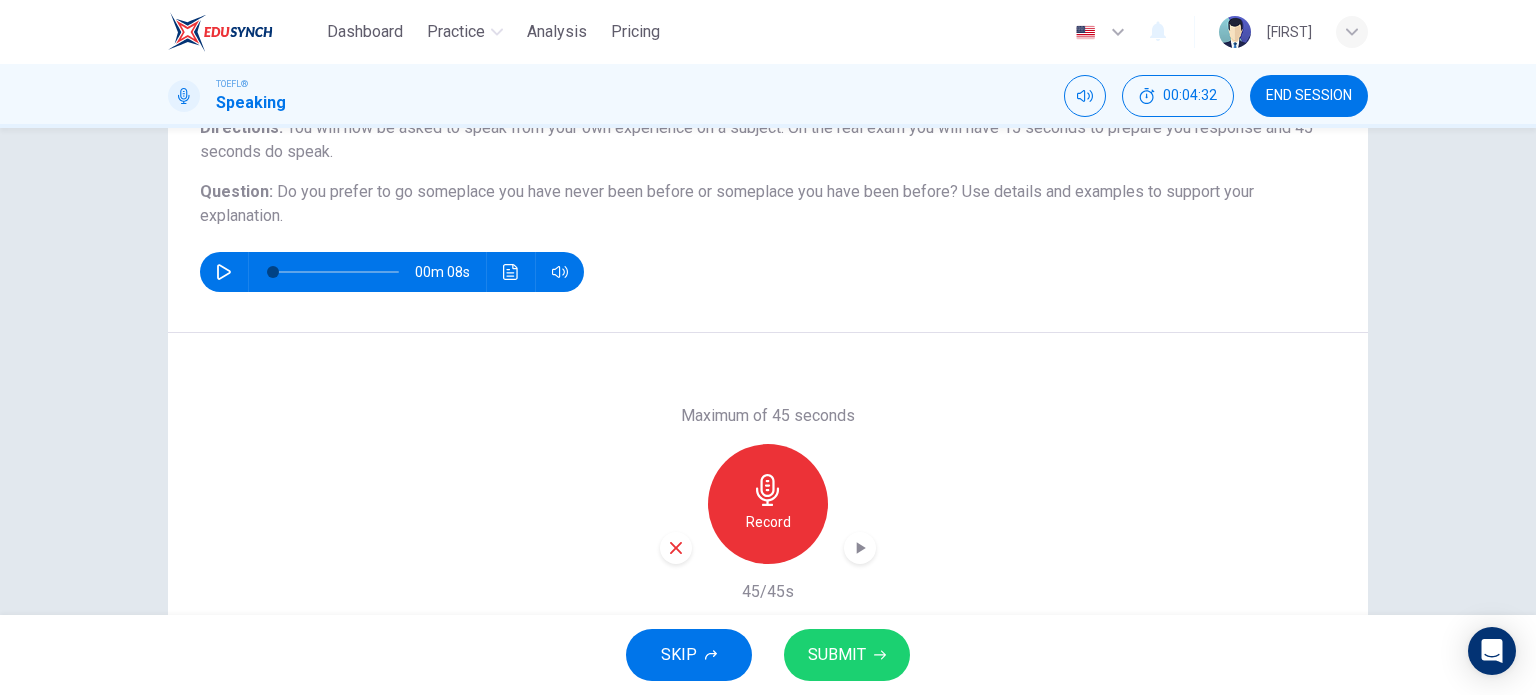 scroll, scrollTop: 288, scrollLeft: 0, axis: vertical 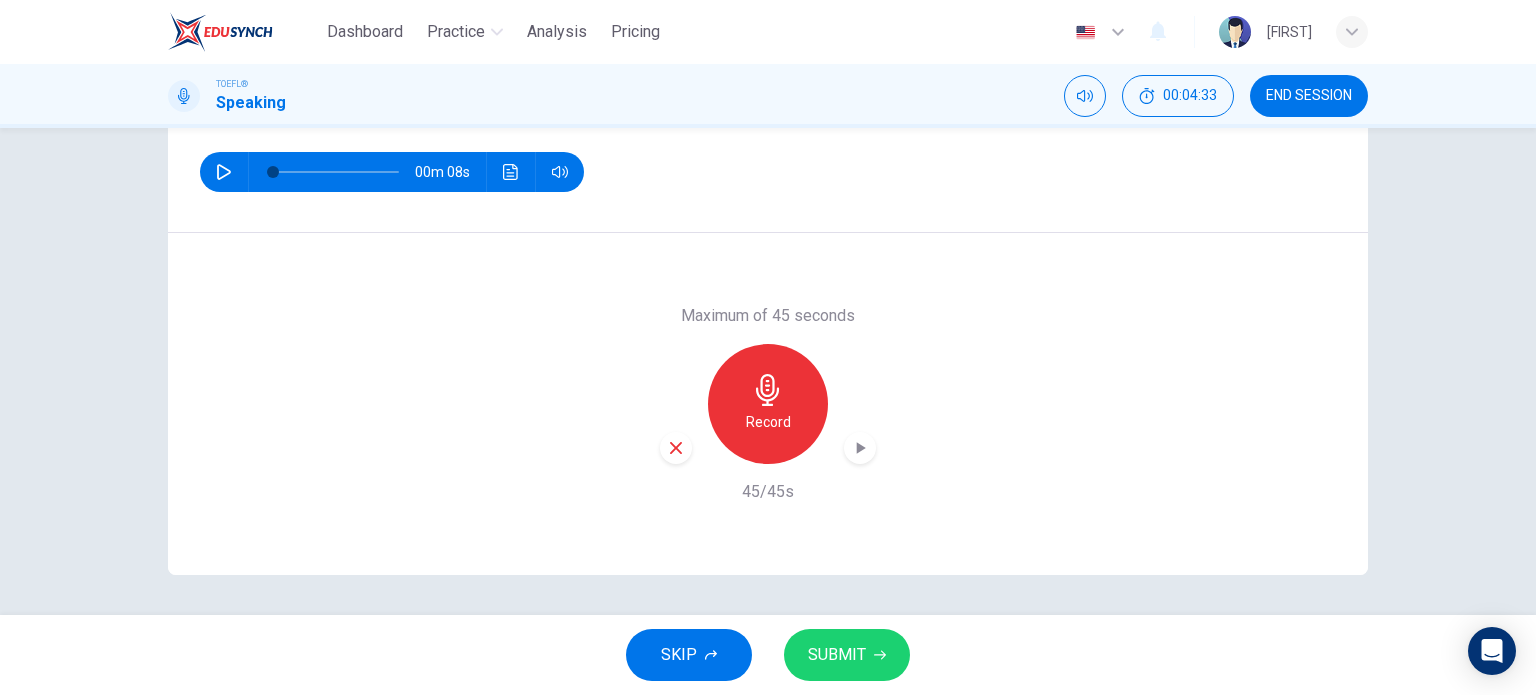 click on "SUBMIT" at bounding box center [847, 655] 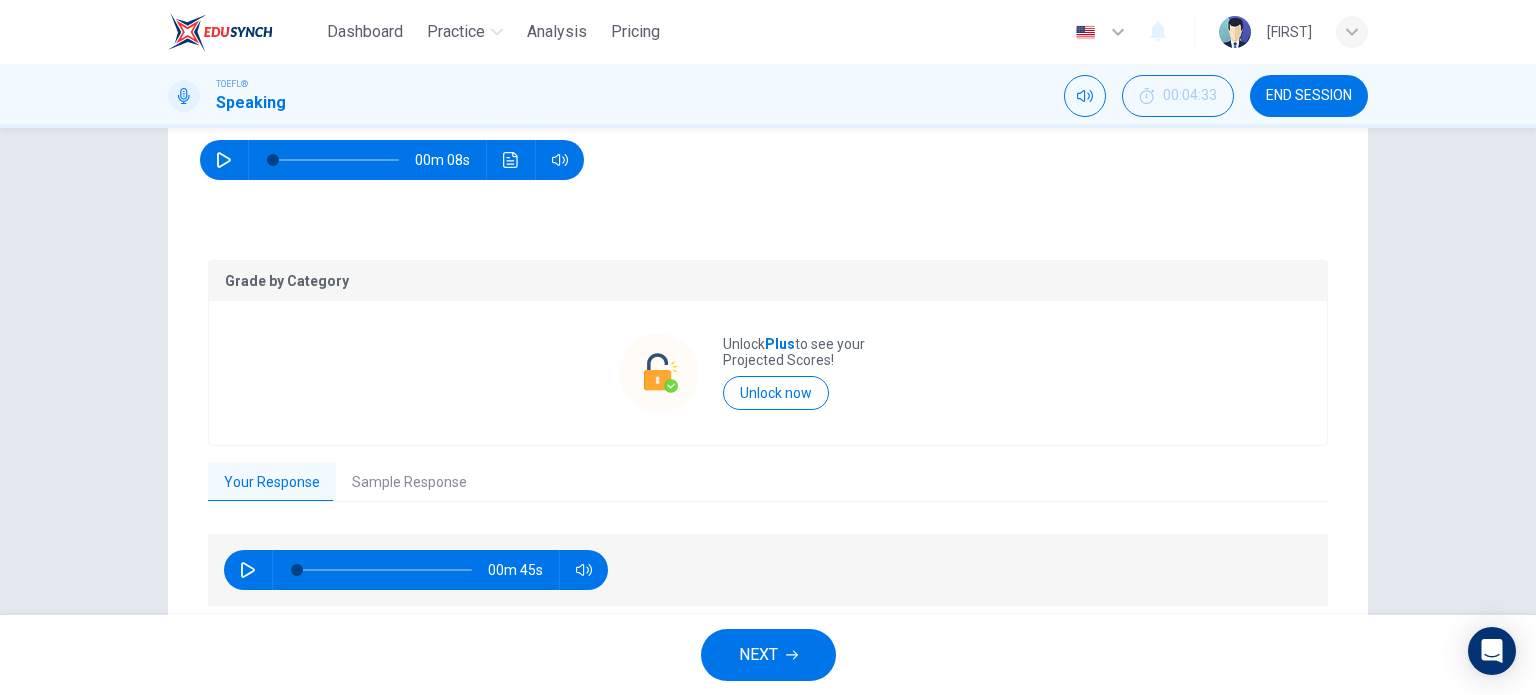 scroll, scrollTop: 372, scrollLeft: 0, axis: vertical 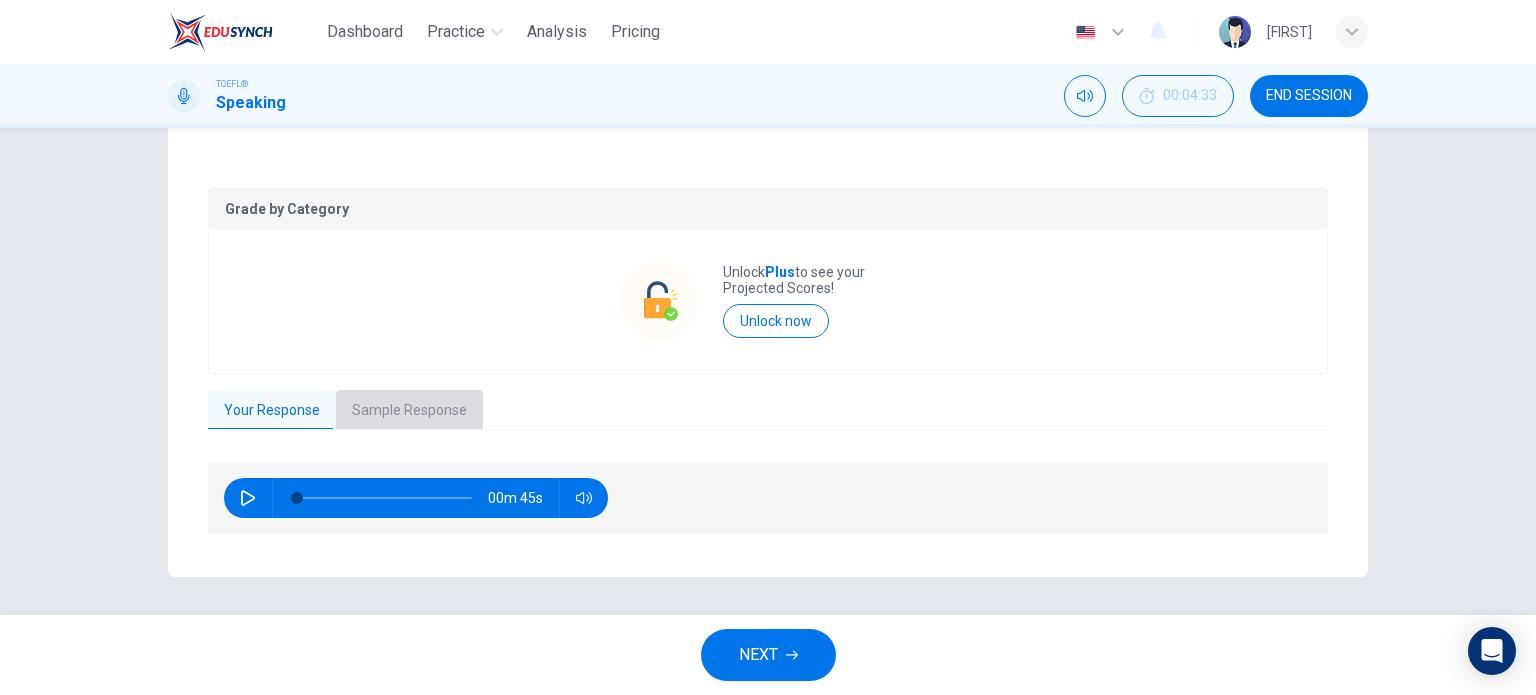 click on "Sample Response" at bounding box center [409, 411] 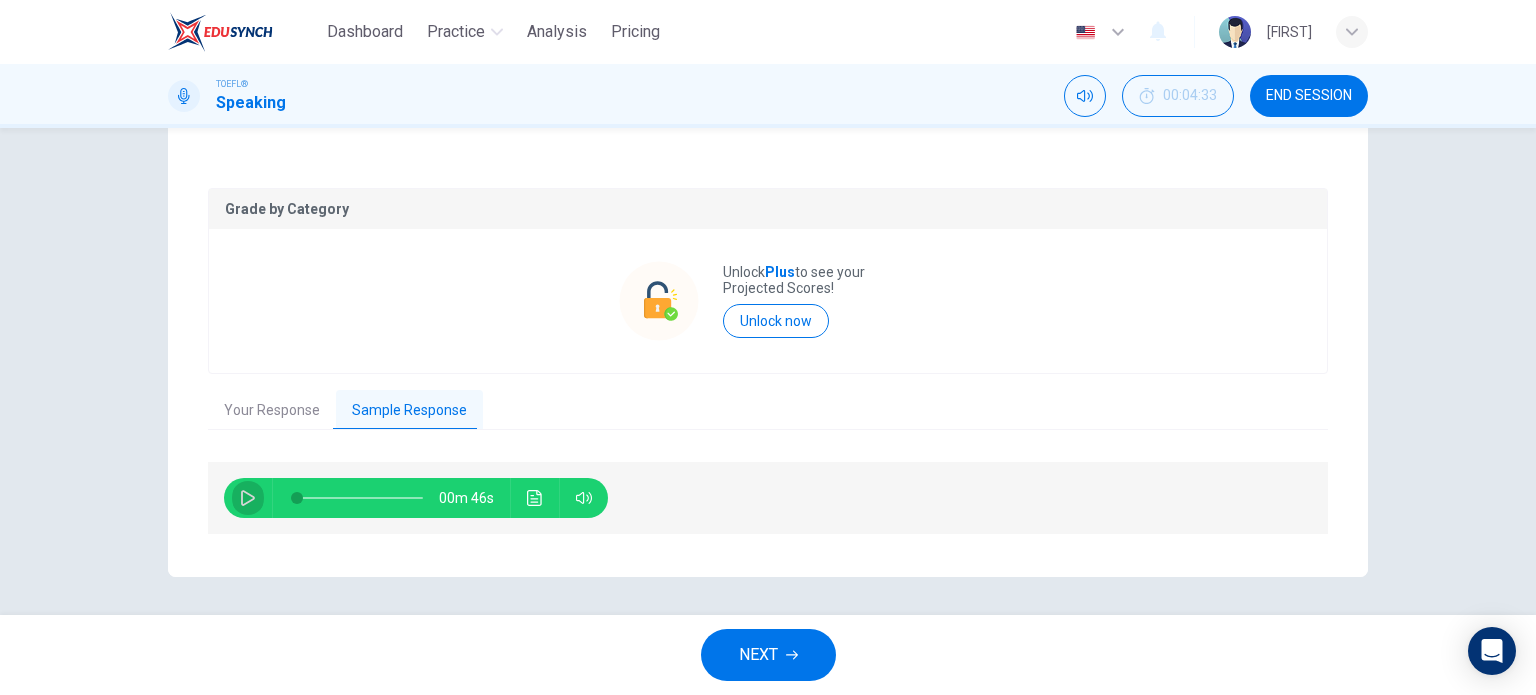 click 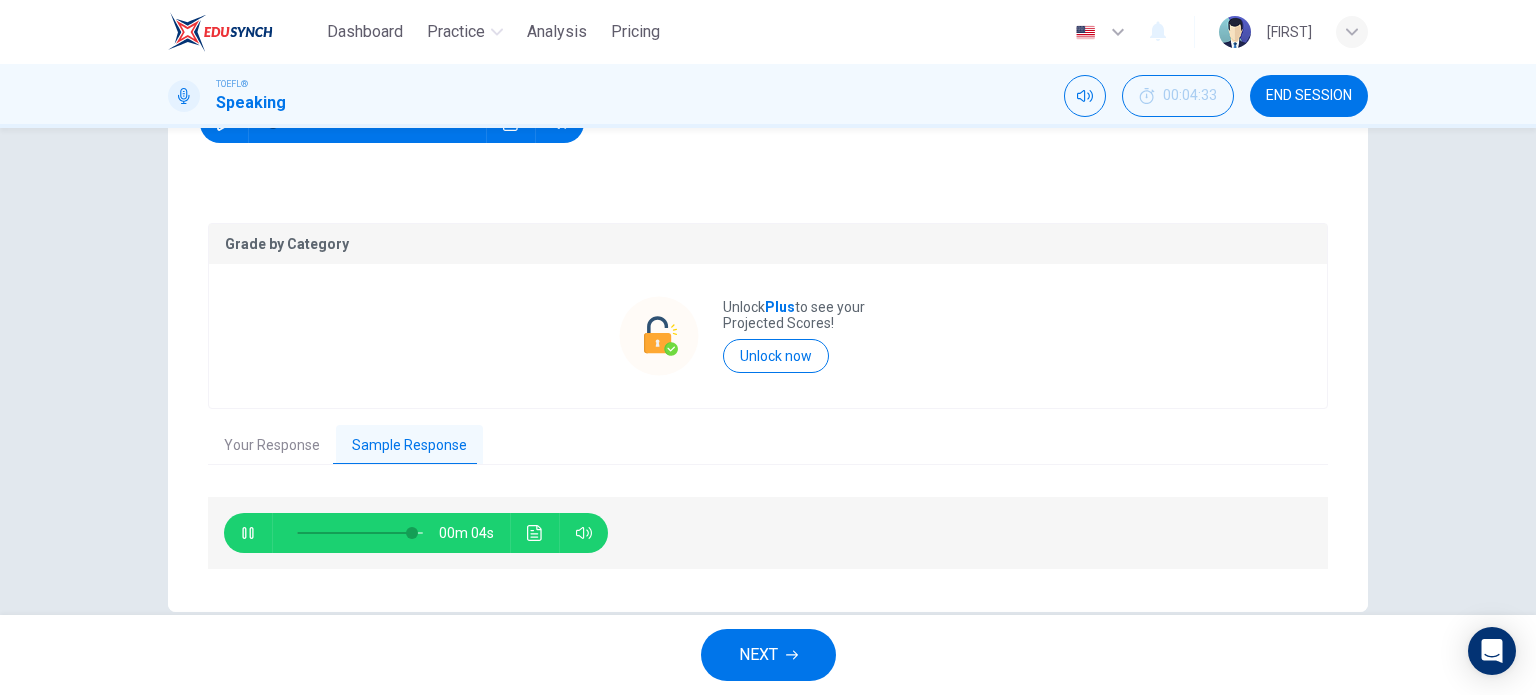 scroll, scrollTop: 372, scrollLeft: 0, axis: vertical 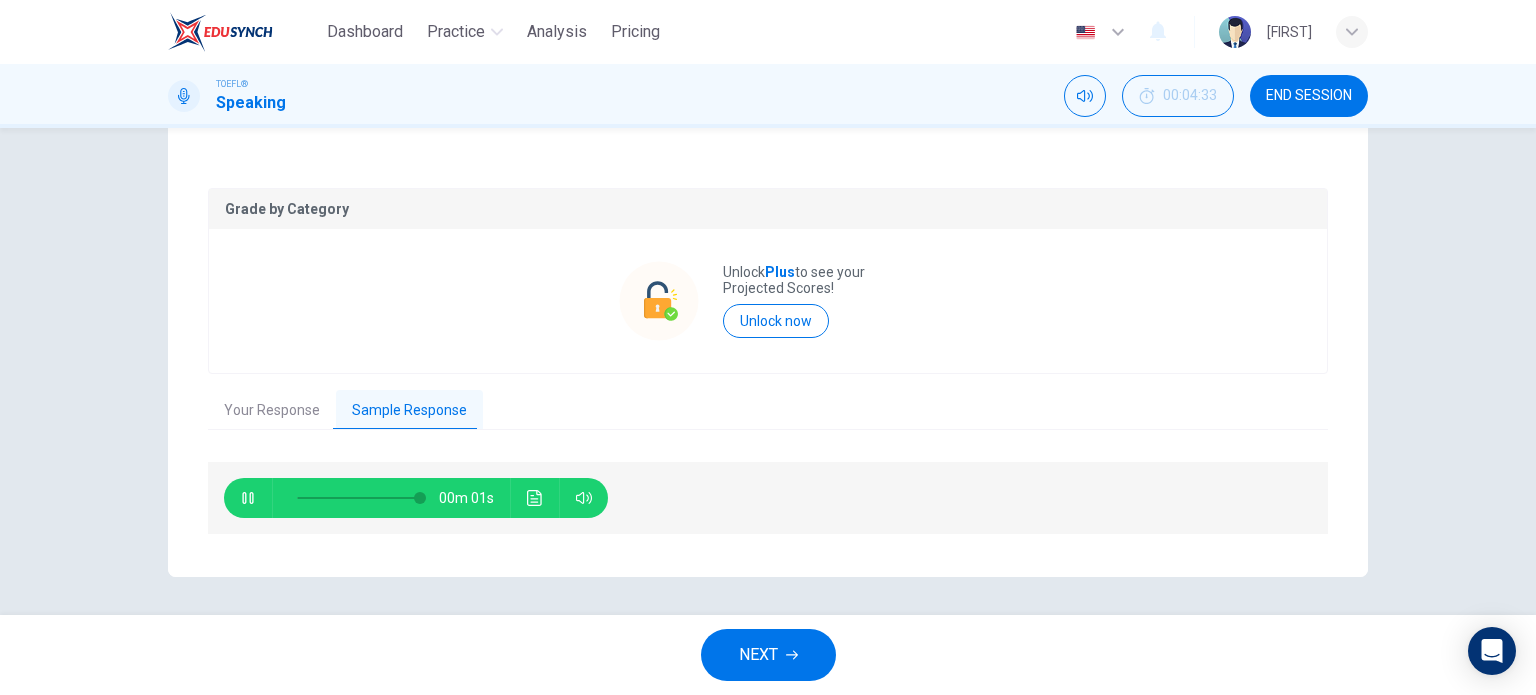 type on "0" 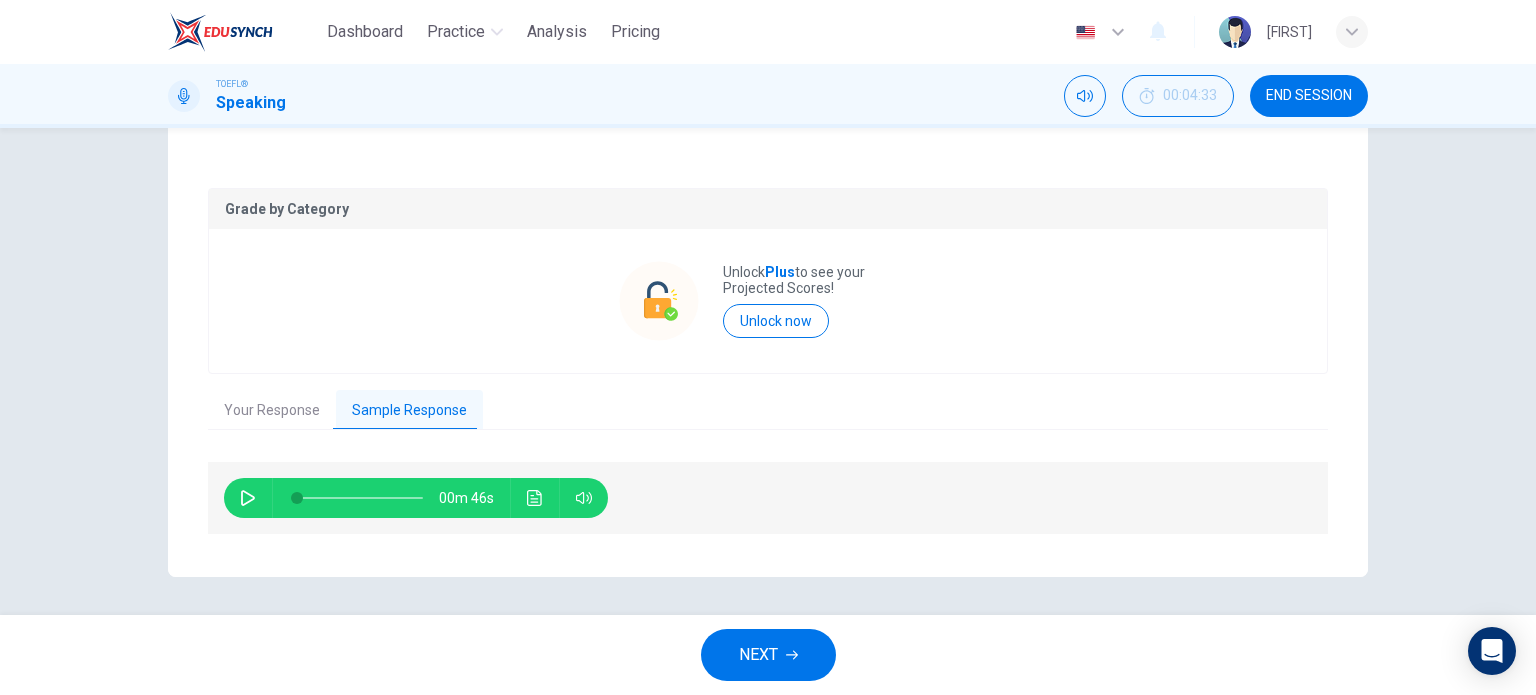 click on "Your Response" at bounding box center (272, 411) 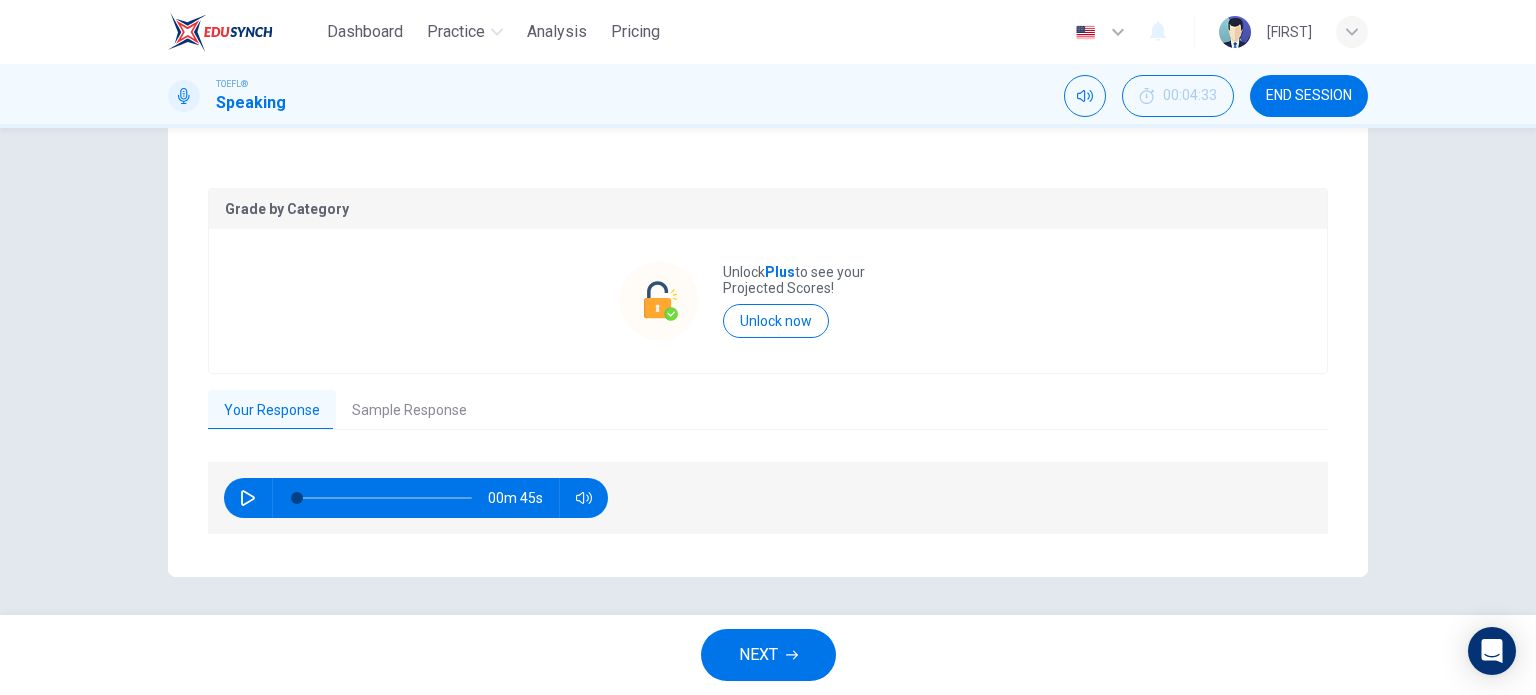 scroll, scrollTop: 372, scrollLeft: 0, axis: vertical 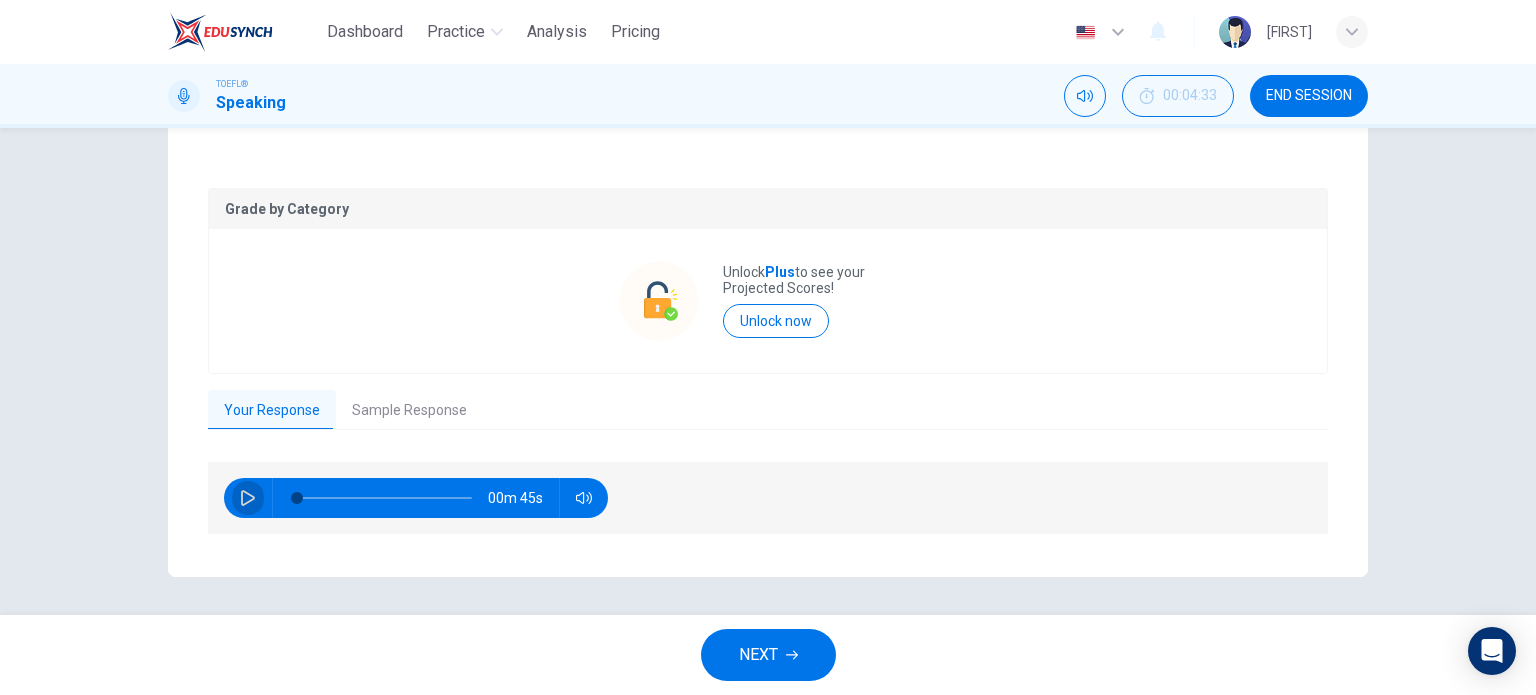 click 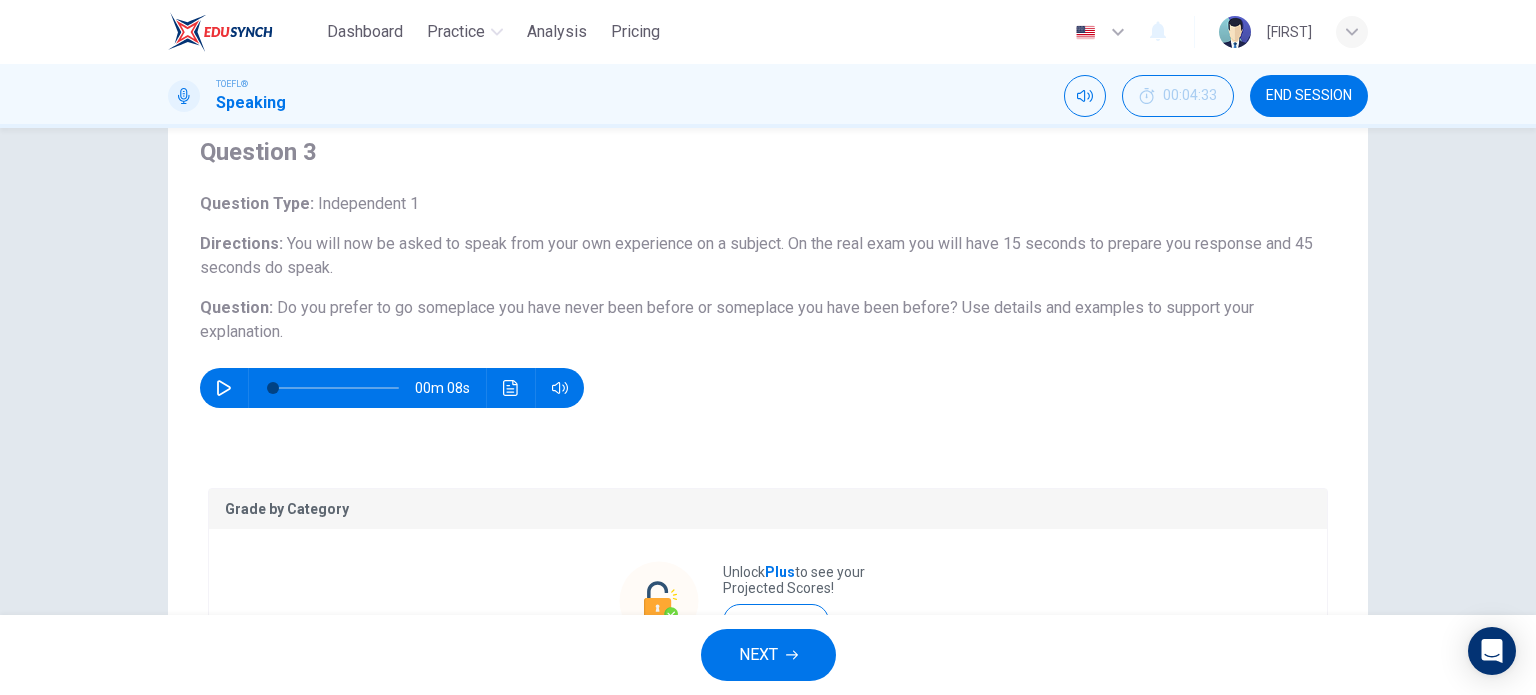 scroll, scrollTop: 0, scrollLeft: 0, axis: both 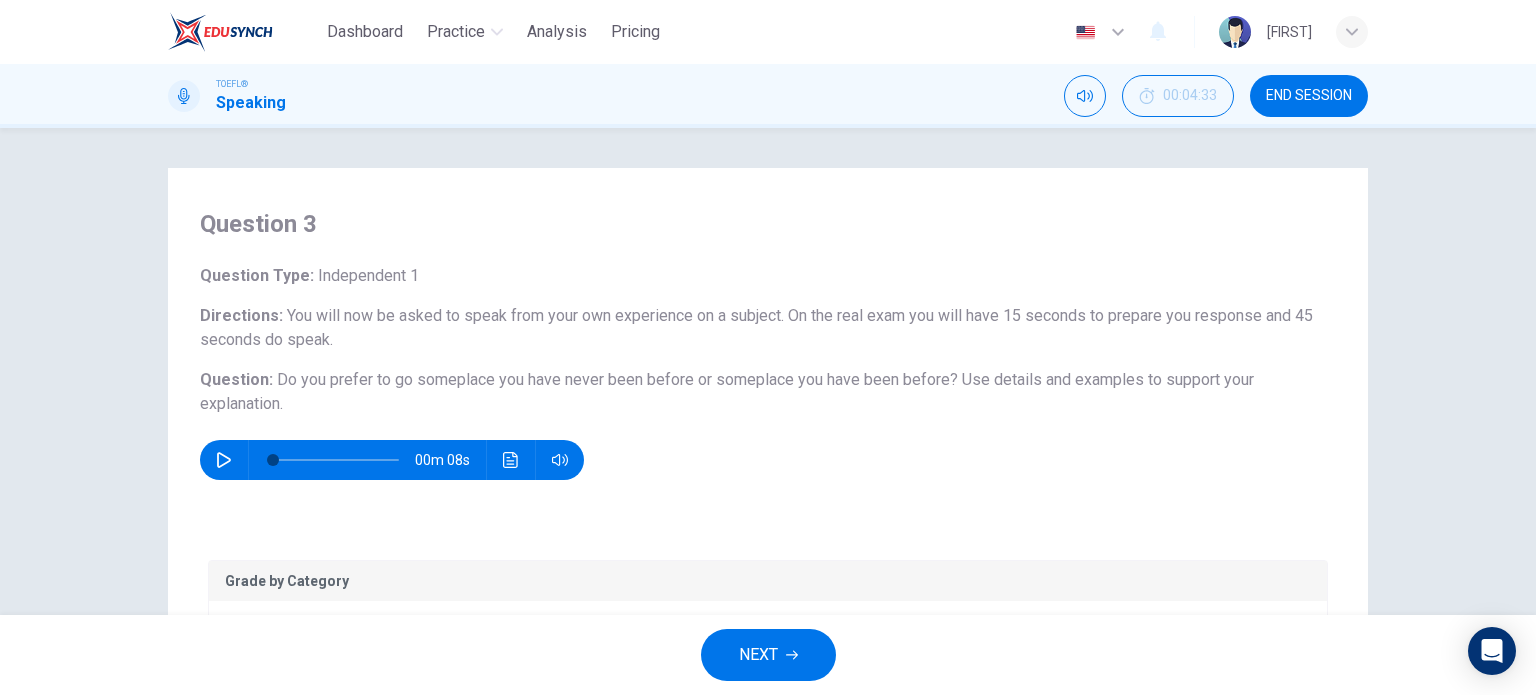 type on "91" 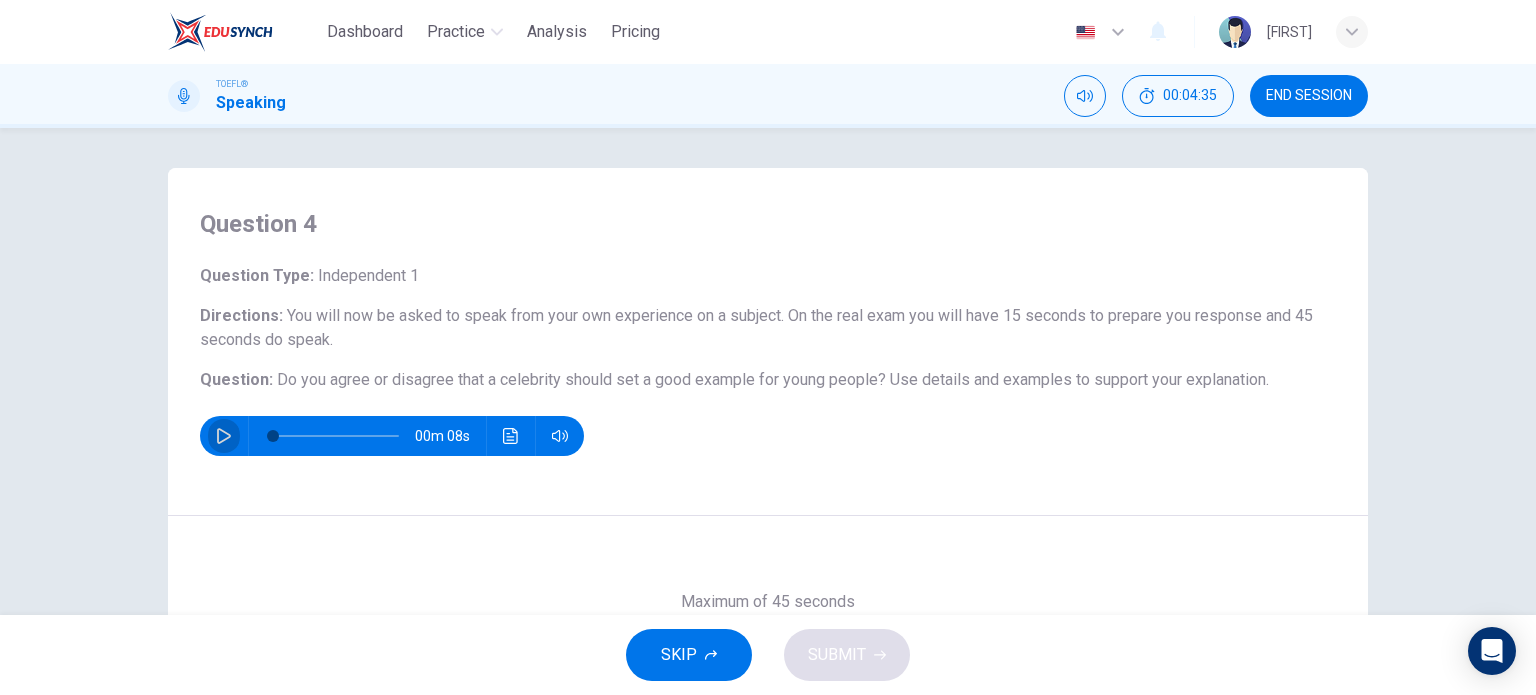click 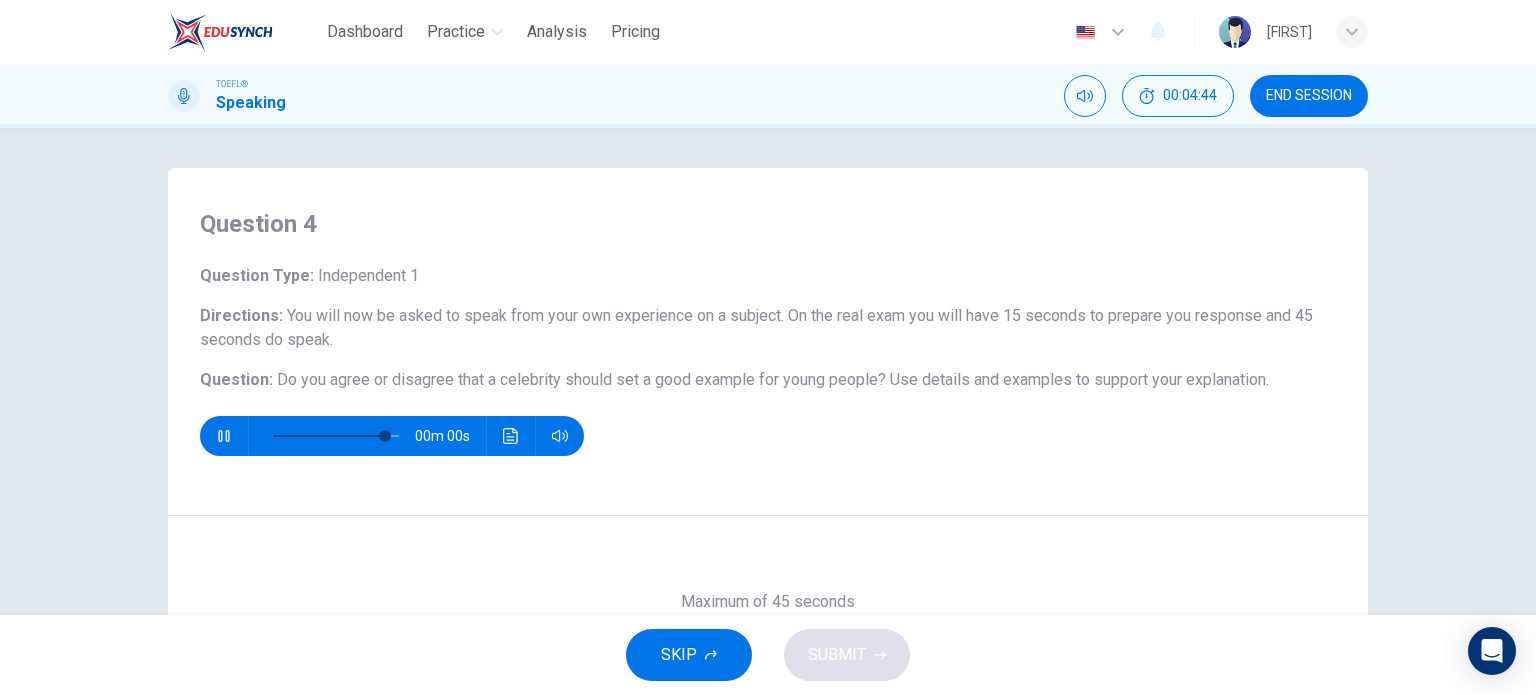 type on "0" 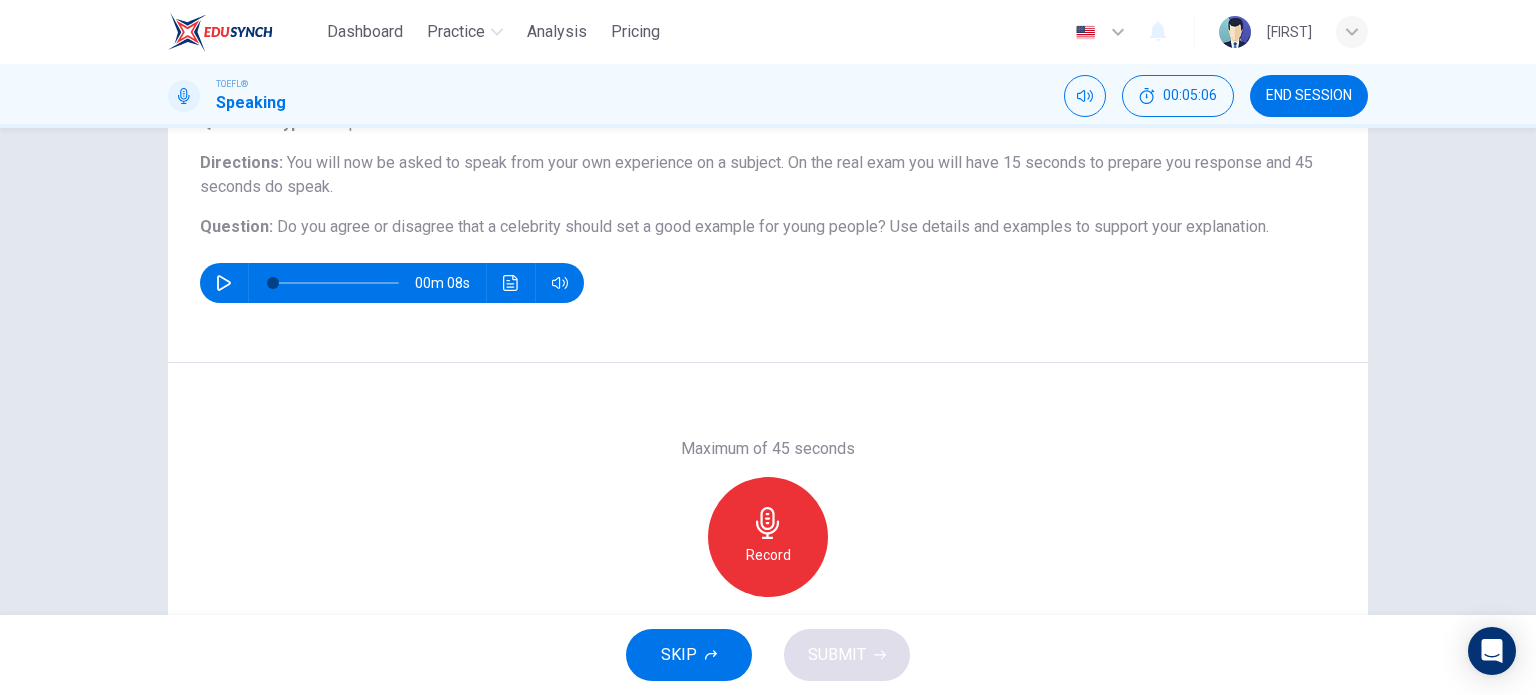 scroll, scrollTop: 200, scrollLeft: 0, axis: vertical 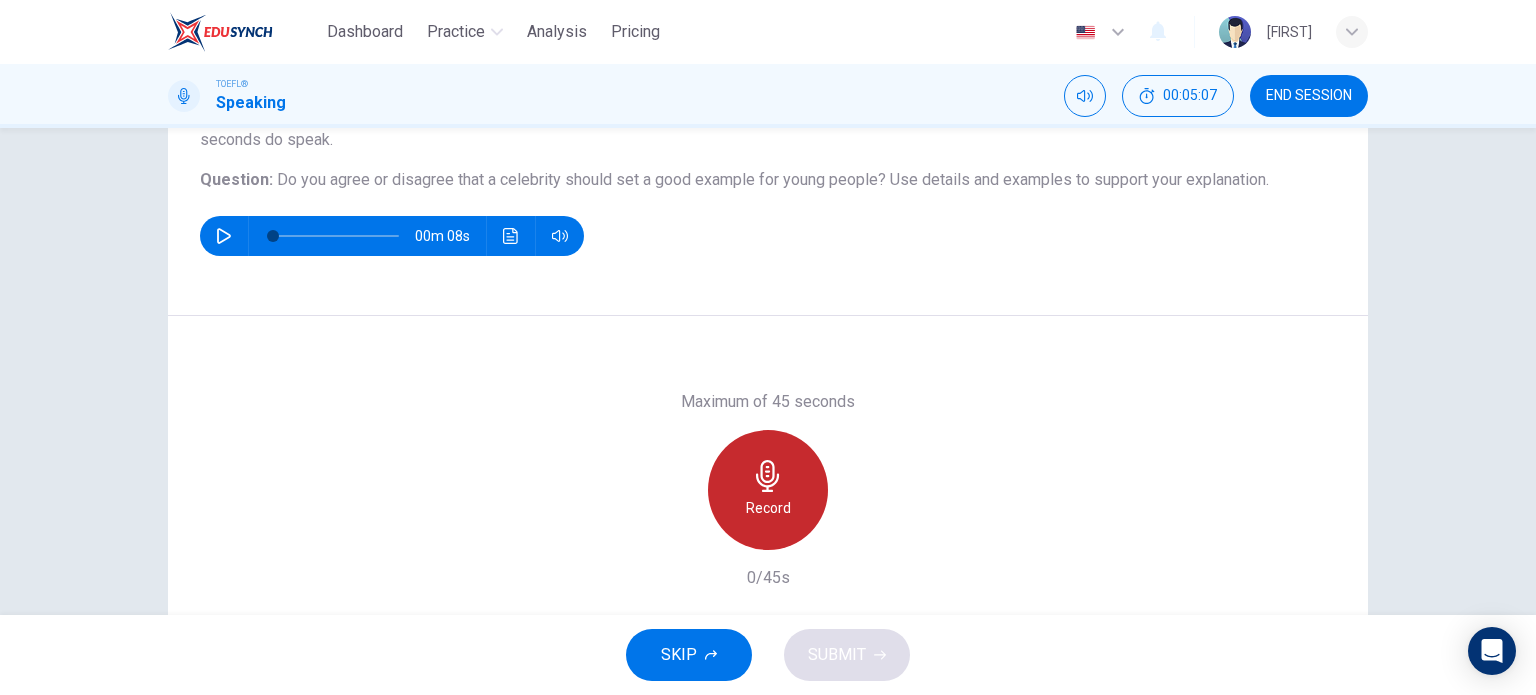 click on "Record" at bounding box center (768, 490) 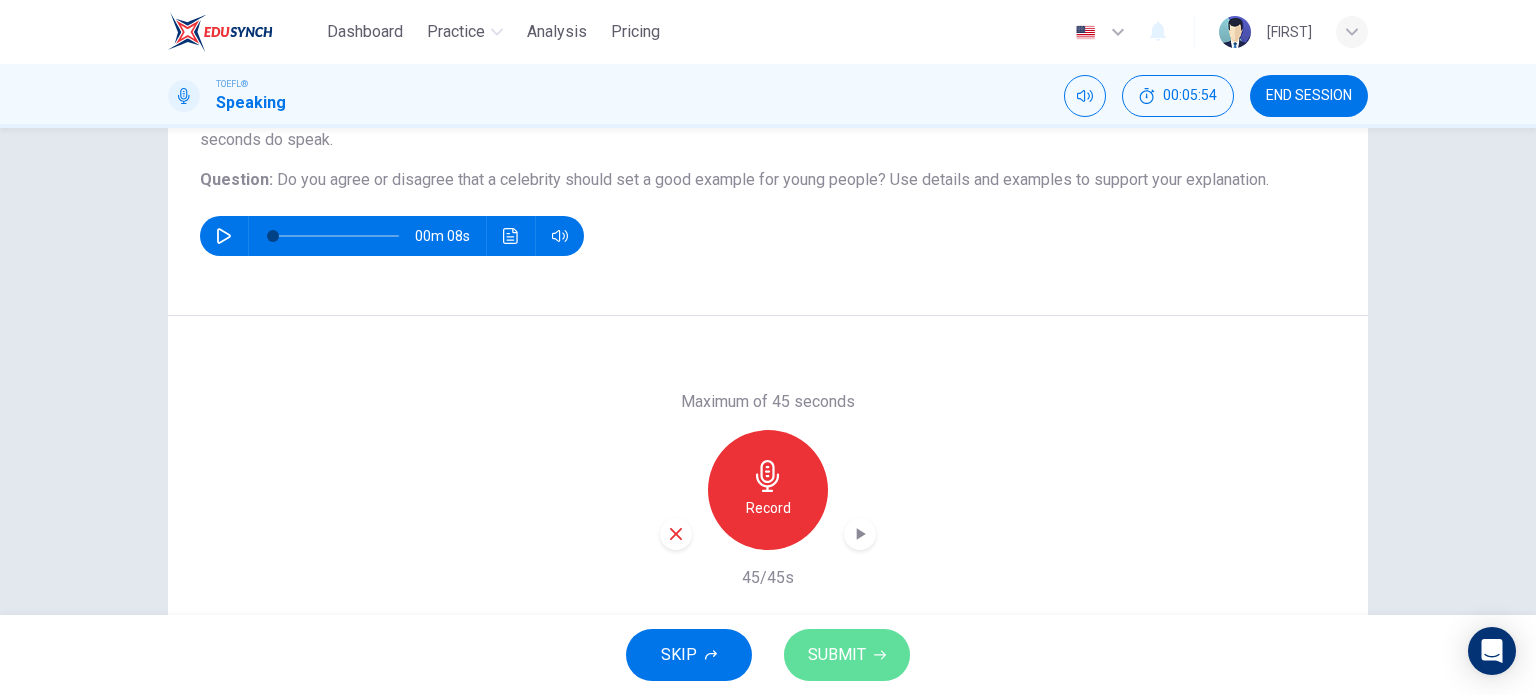 click on "SUBMIT" at bounding box center (837, 655) 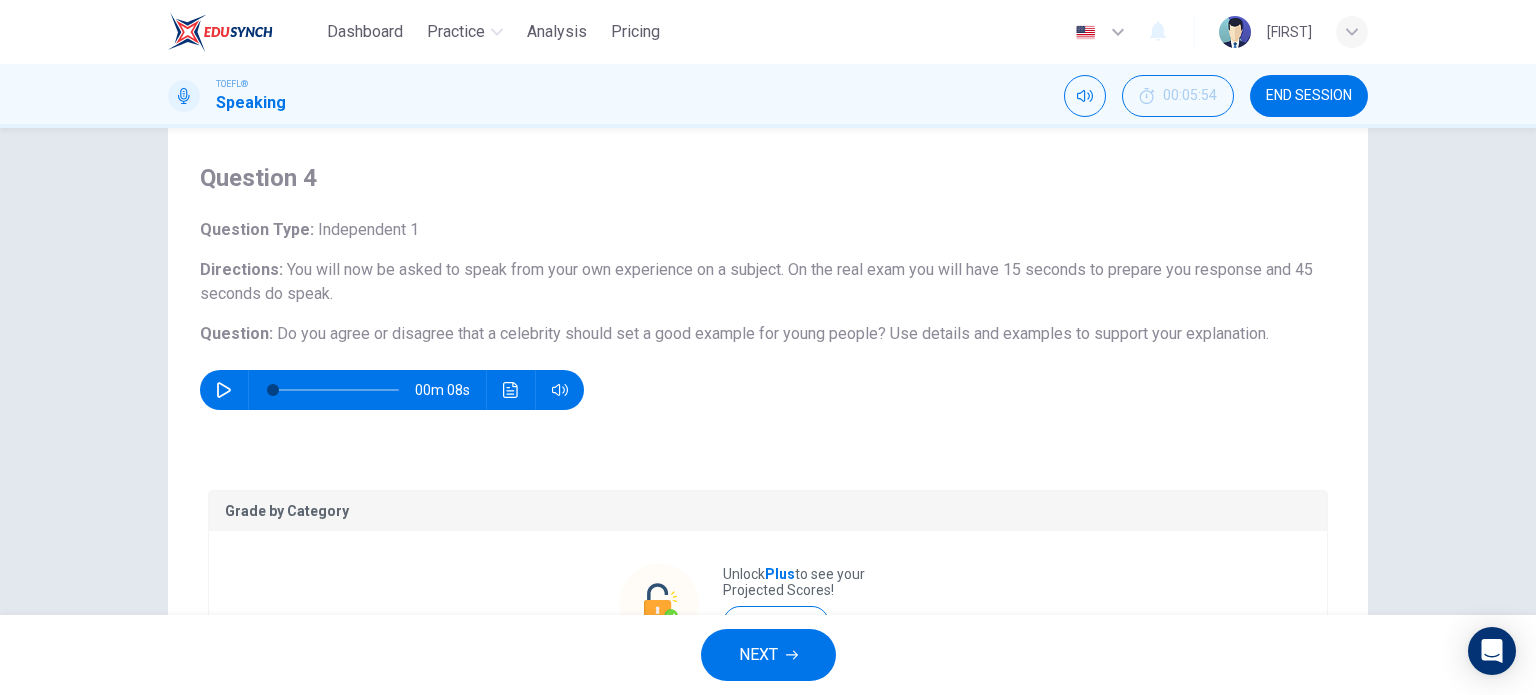 scroll, scrollTop: 0, scrollLeft: 0, axis: both 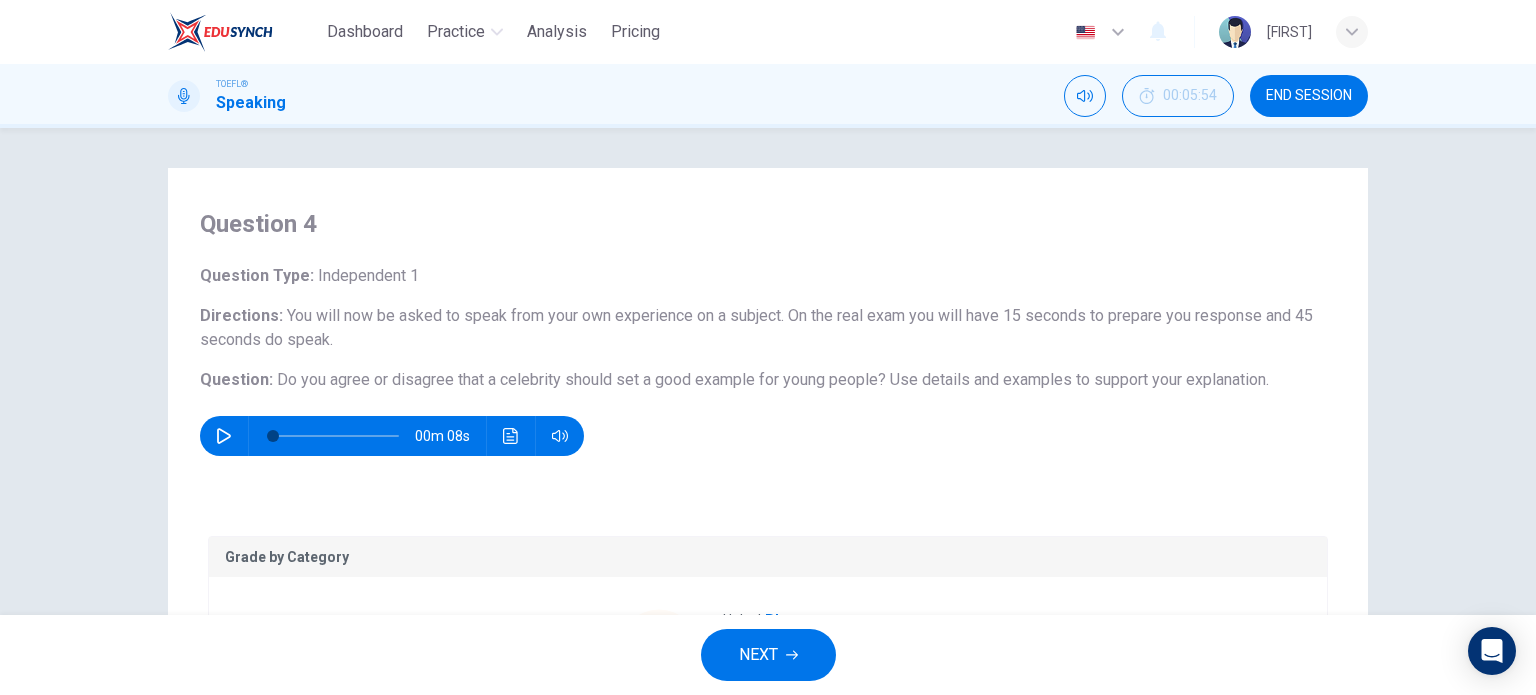 click on "NEXT" at bounding box center [768, 655] 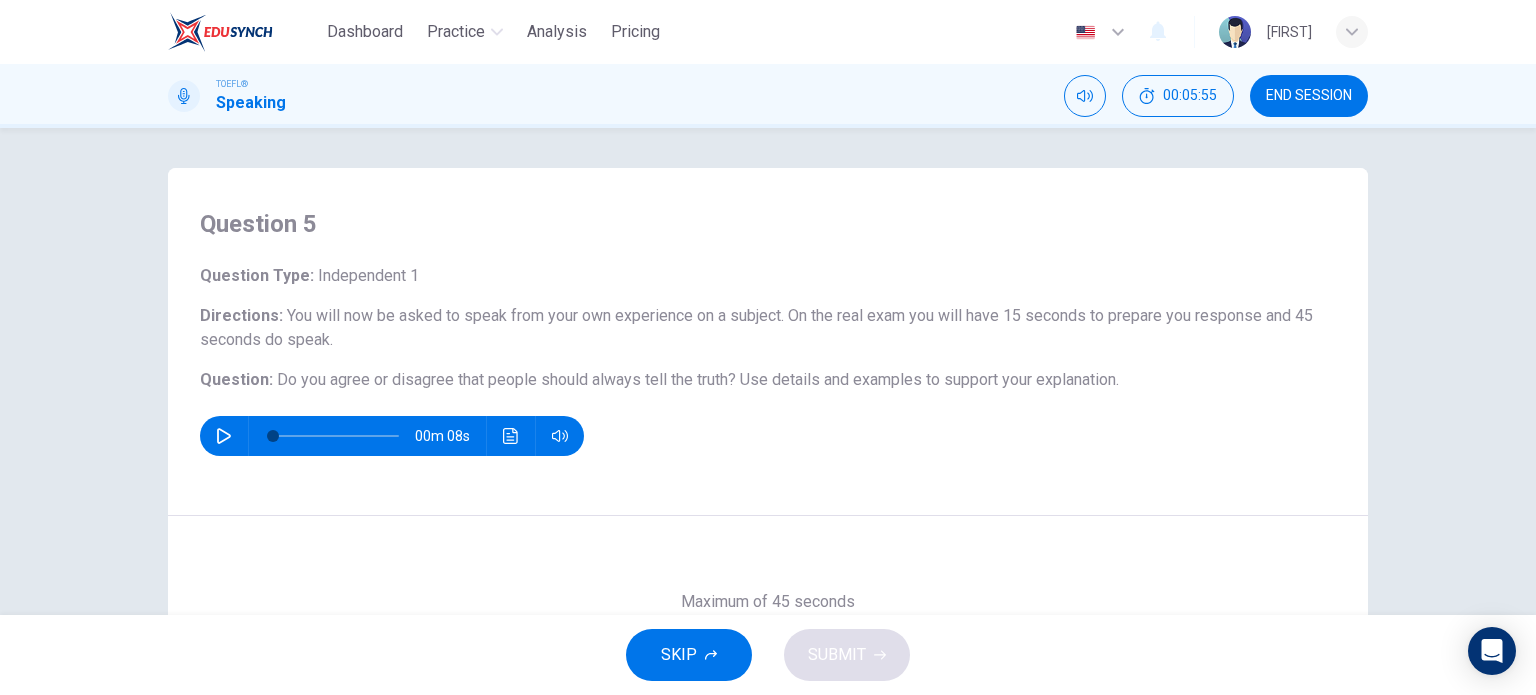 click at bounding box center (224, 436) 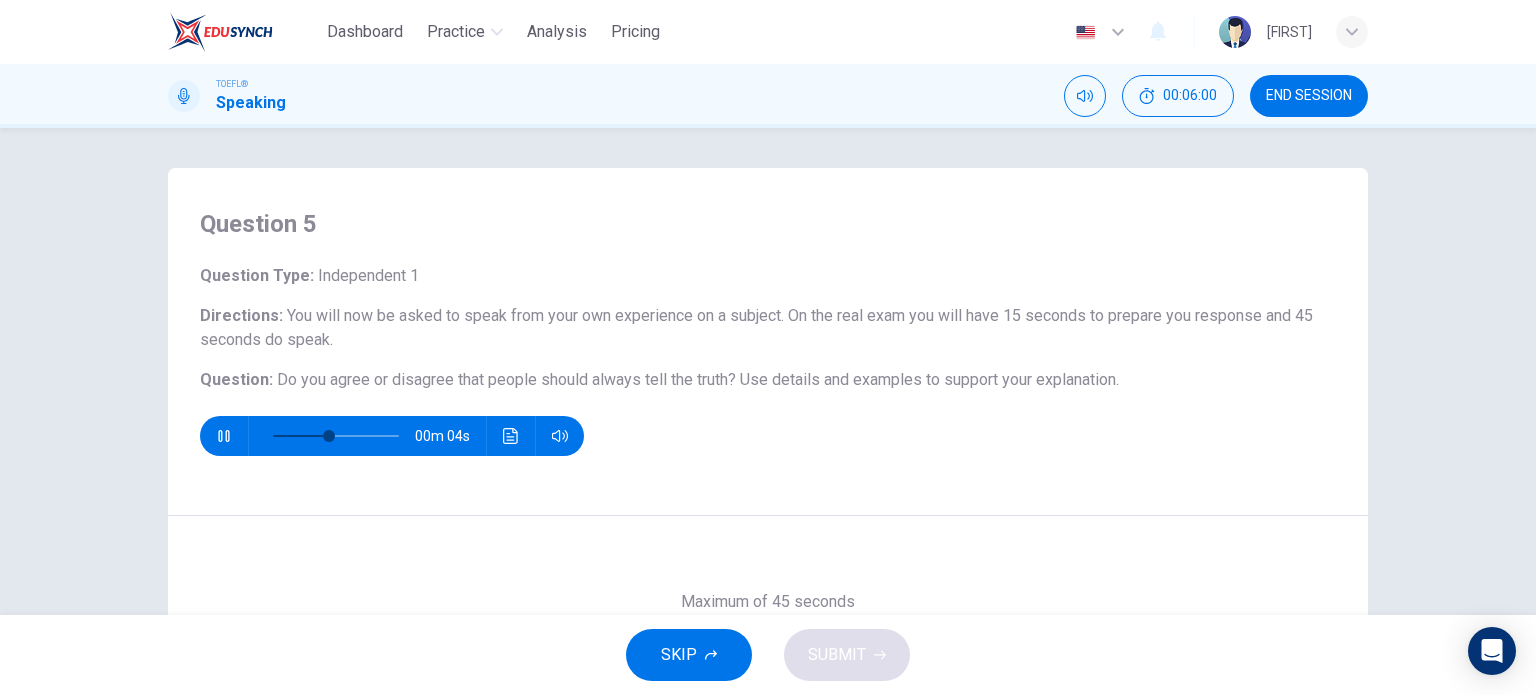 type on "56" 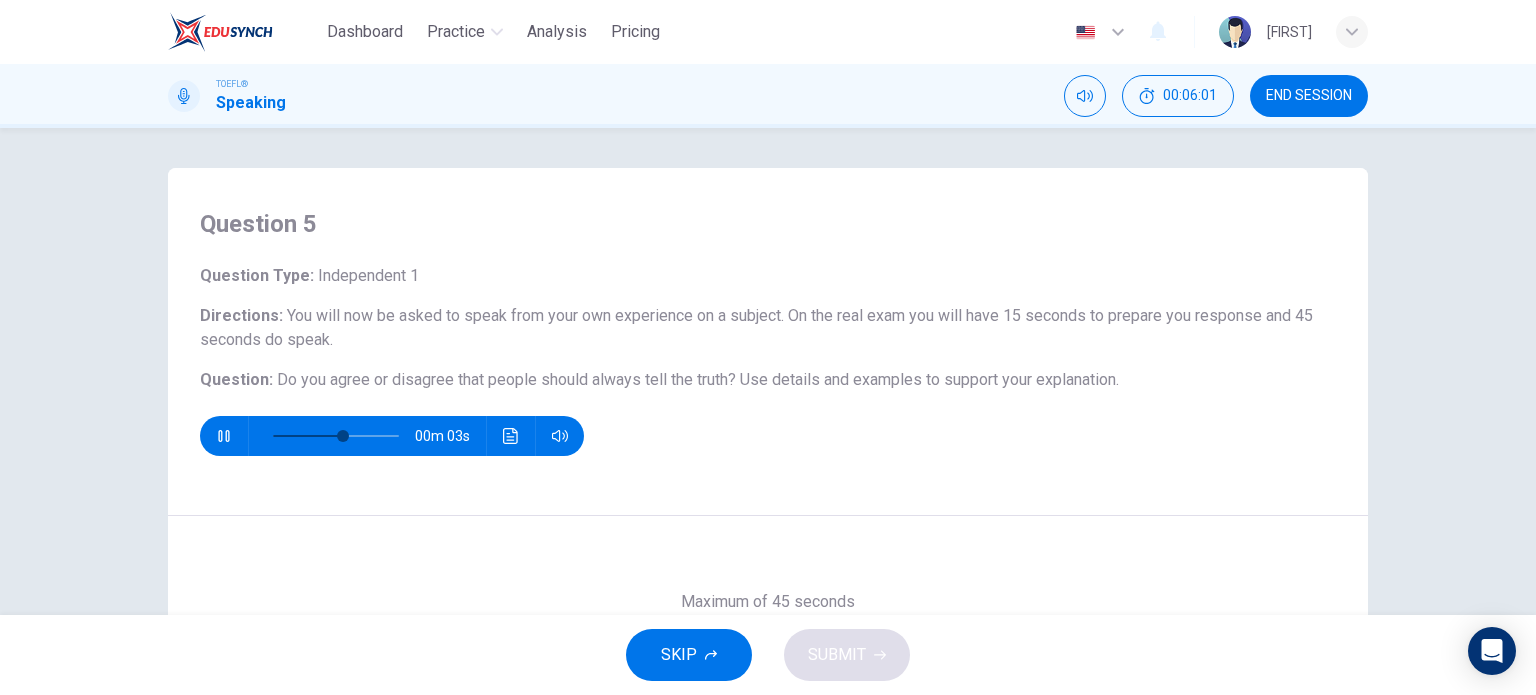 type 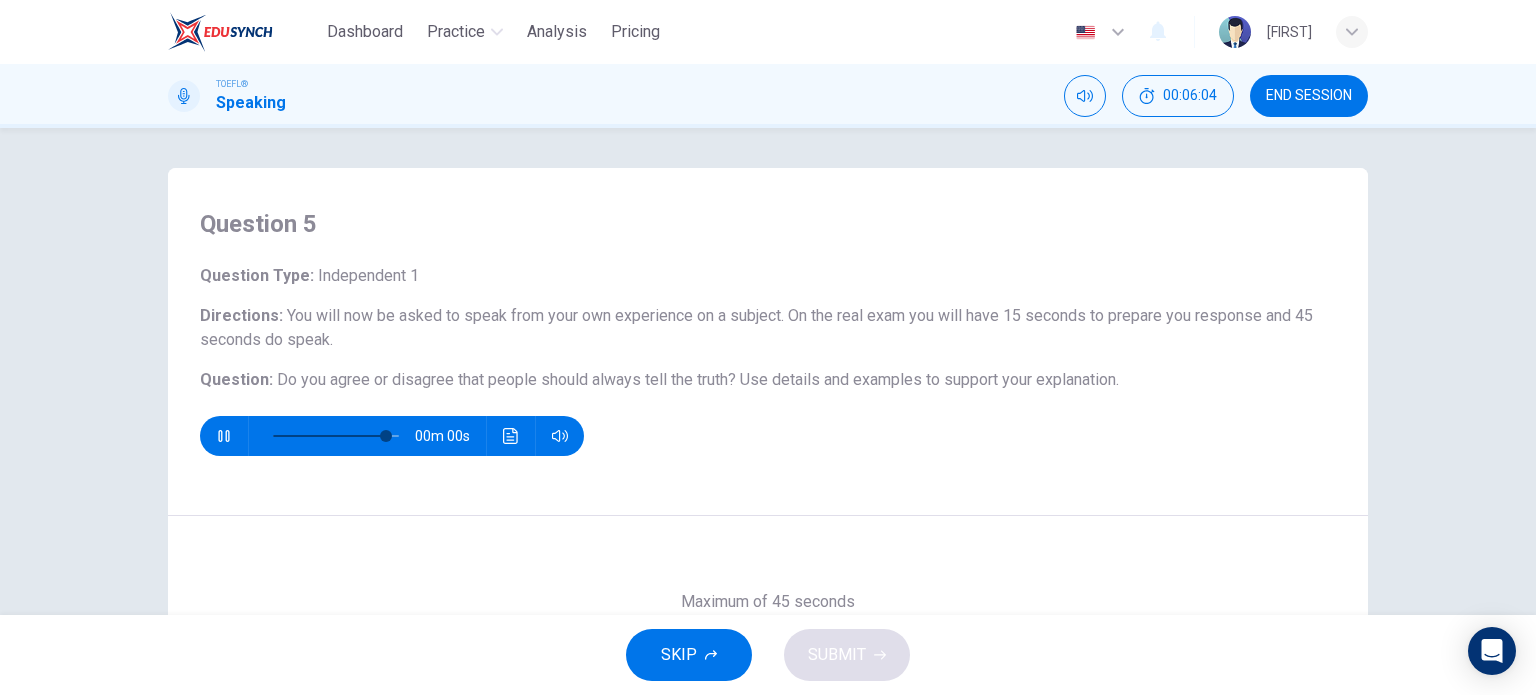 type on "0" 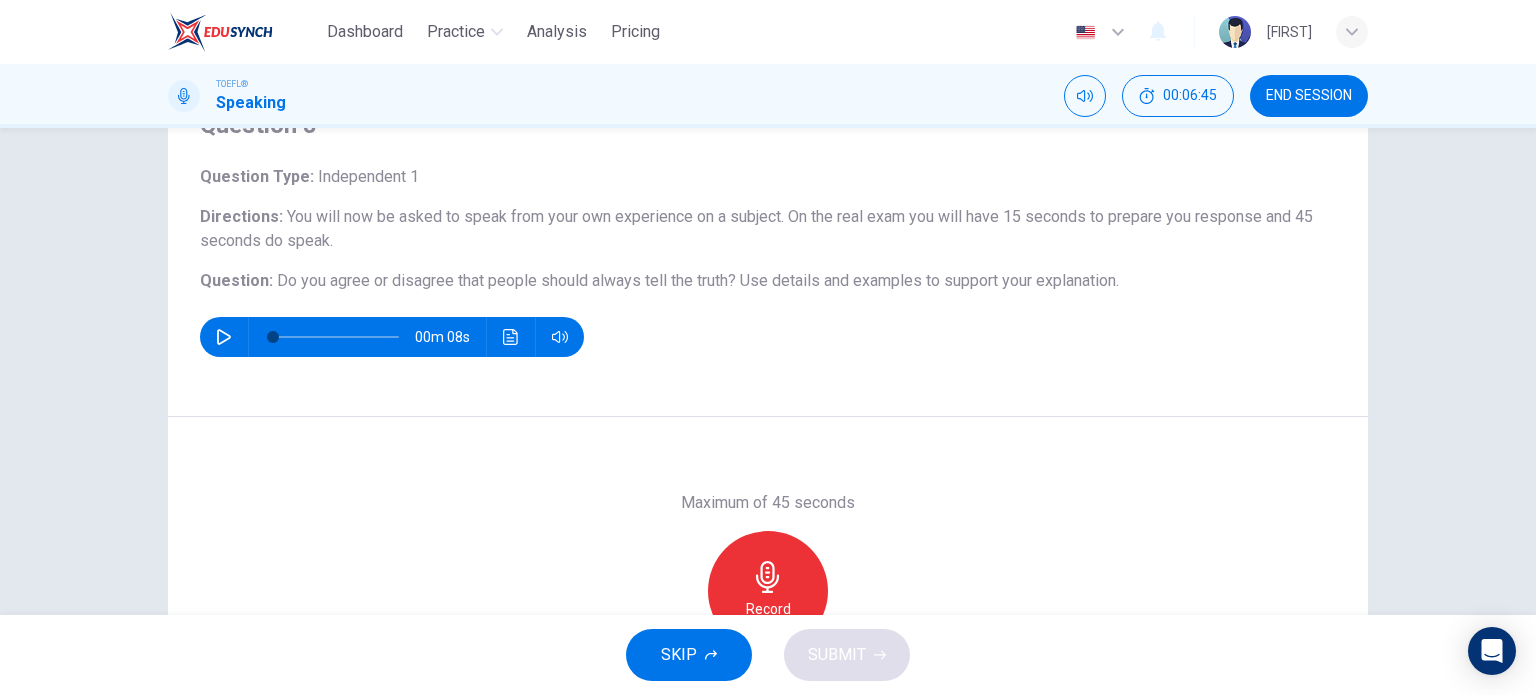 scroll, scrollTop: 200, scrollLeft: 0, axis: vertical 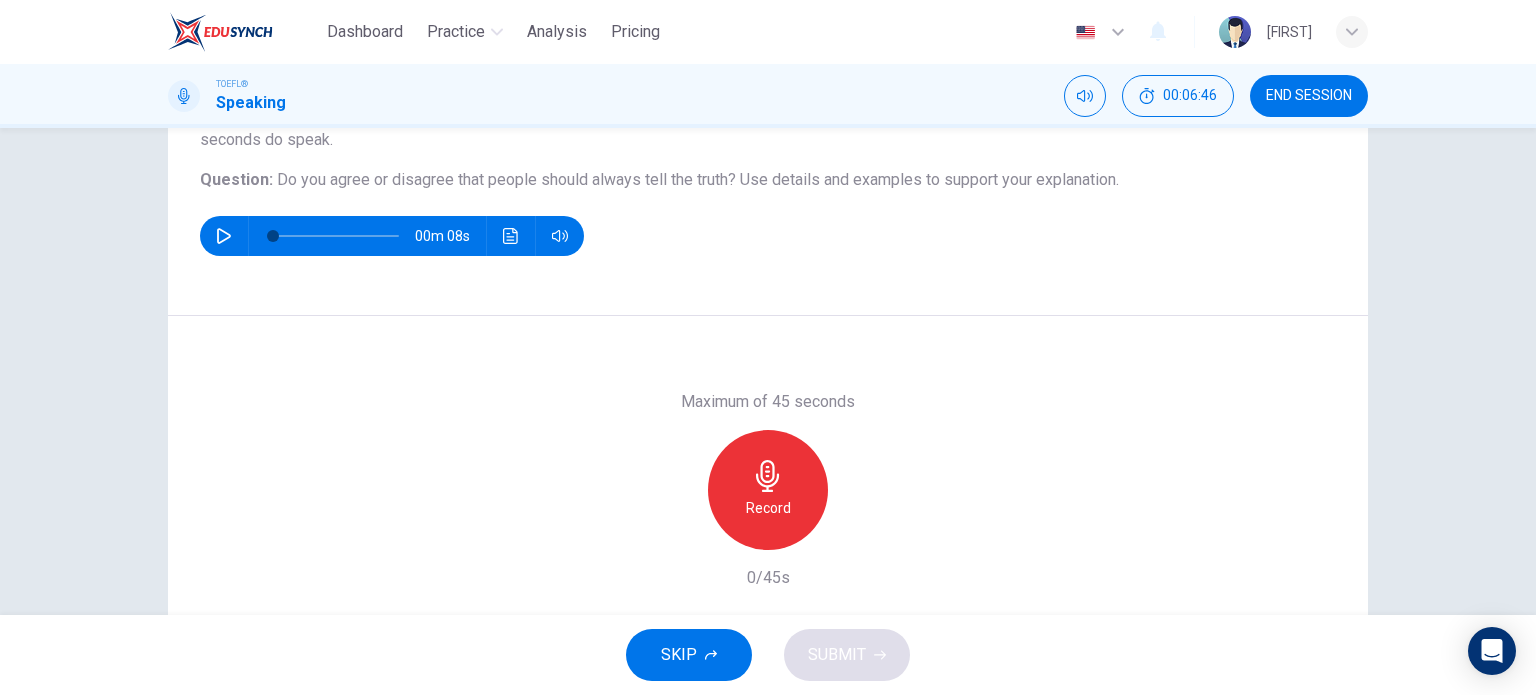 click on "Record" at bounding box center [768, 490] 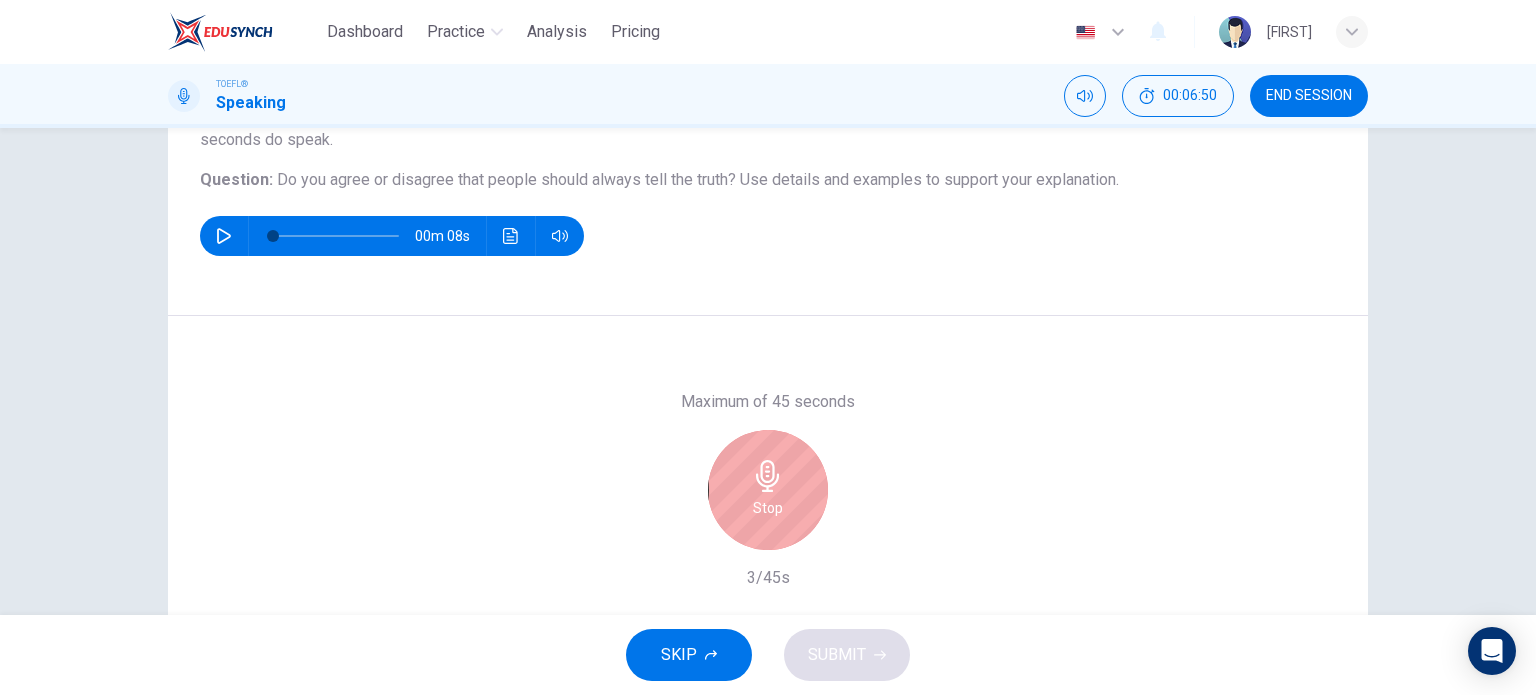 click on "Stop" at bounding box center [768, 508] 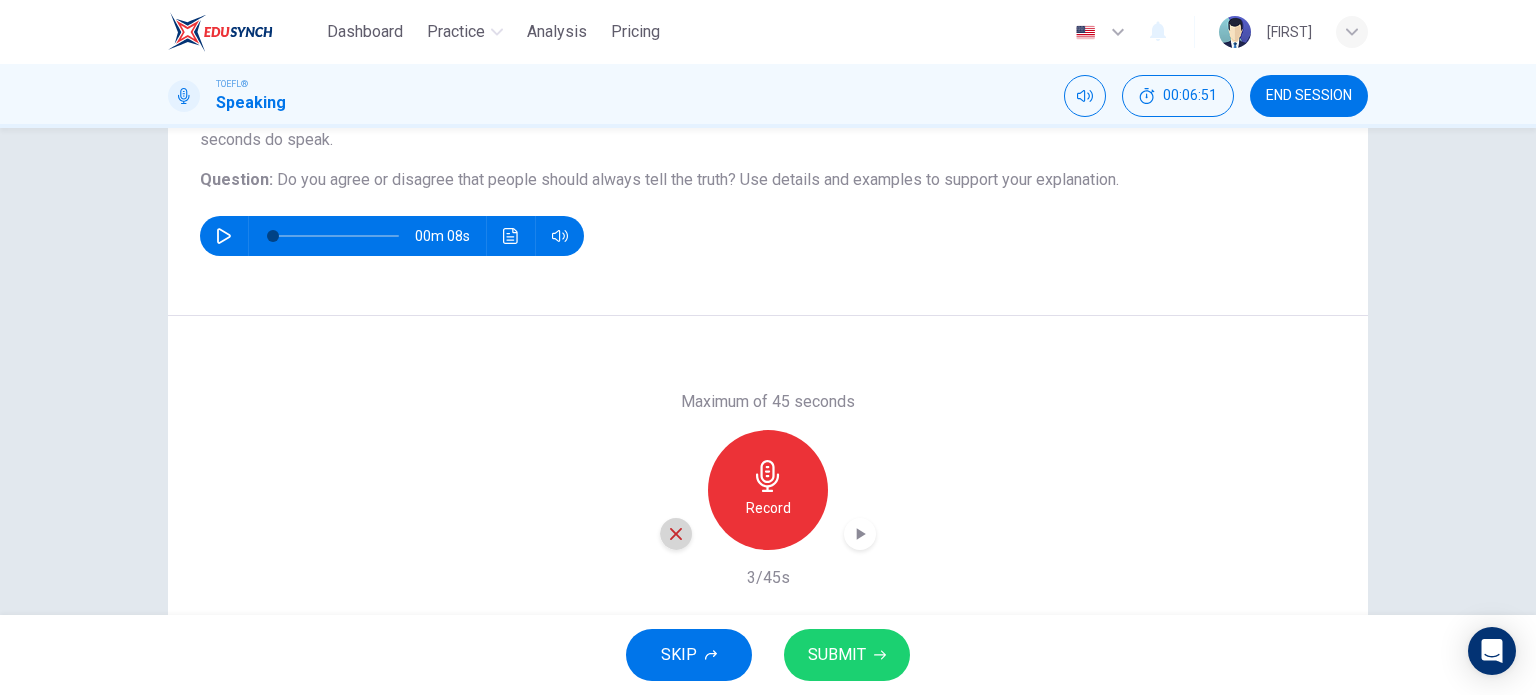 click 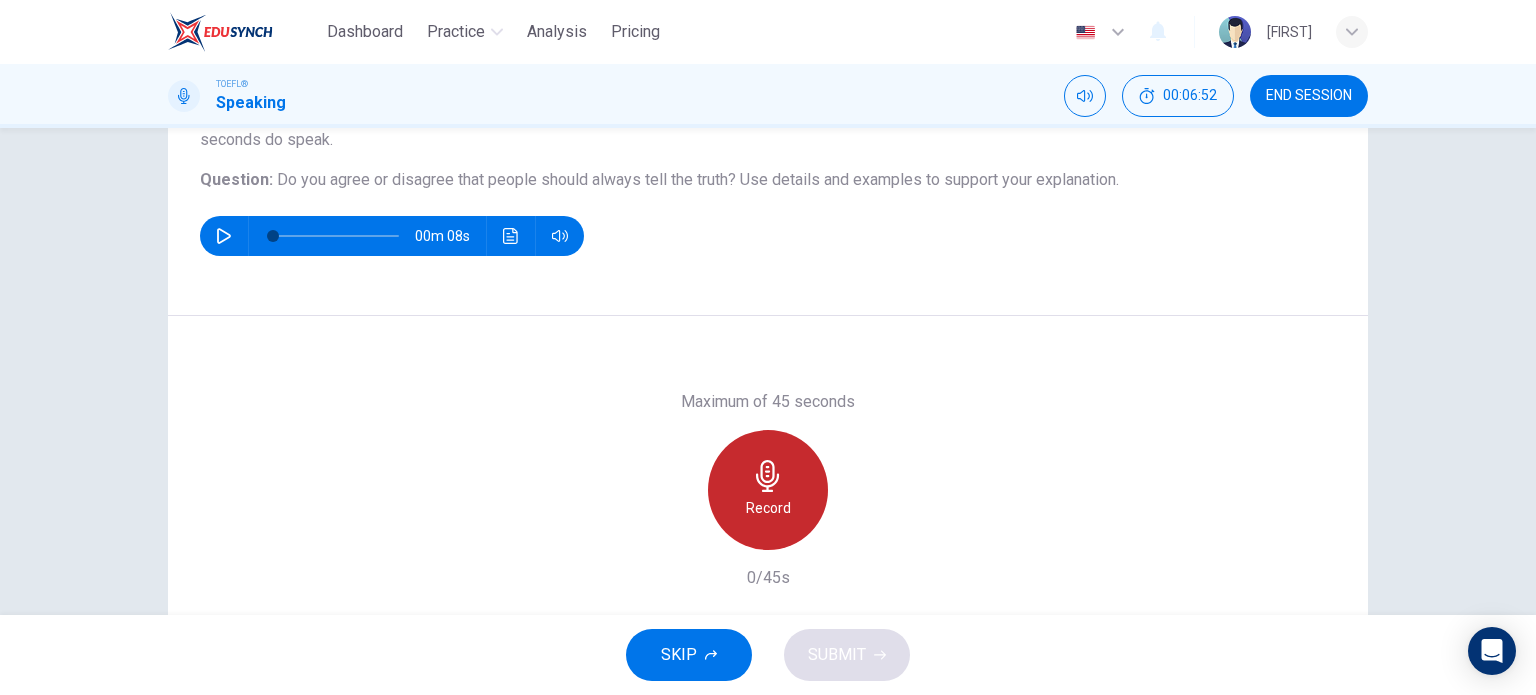 click on "Record" at bounding box center (768, 508) 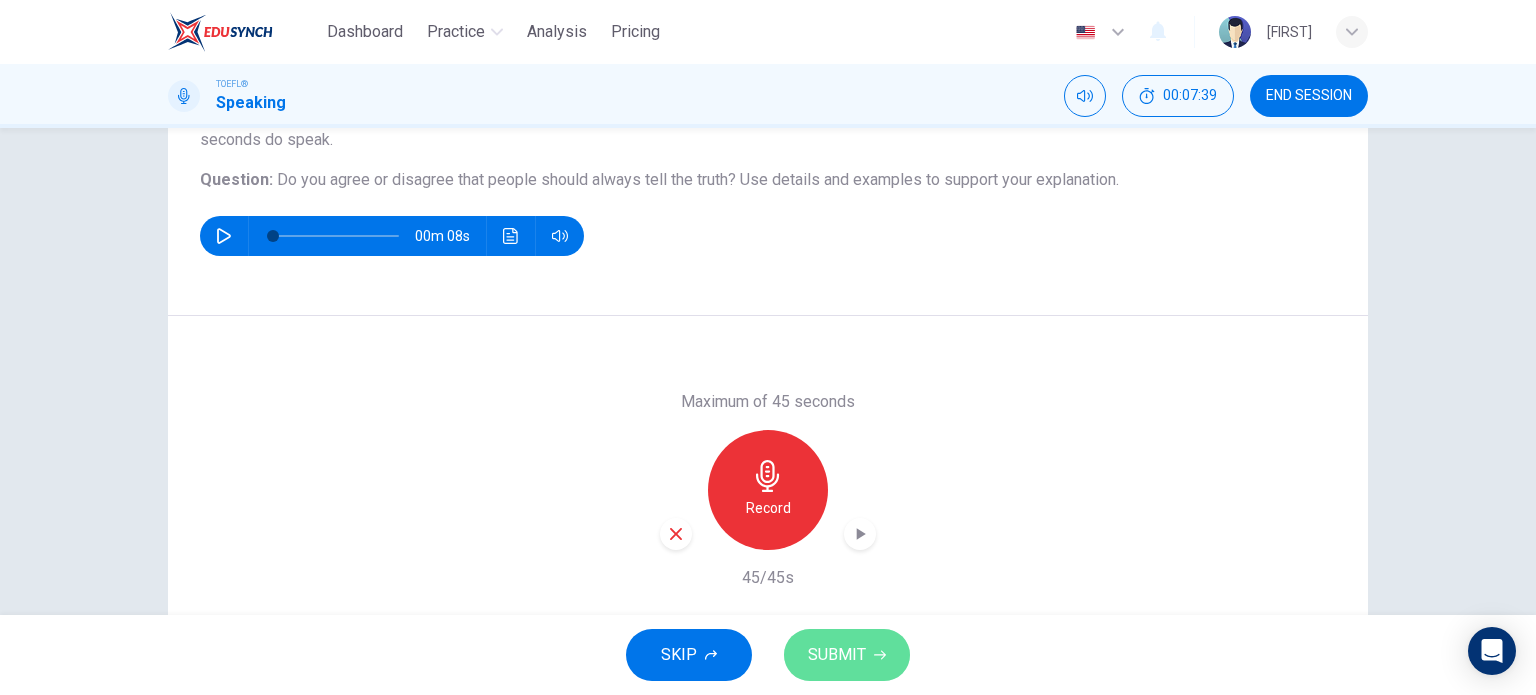 click on "SUBMIT" at bounding box center [847, 655] 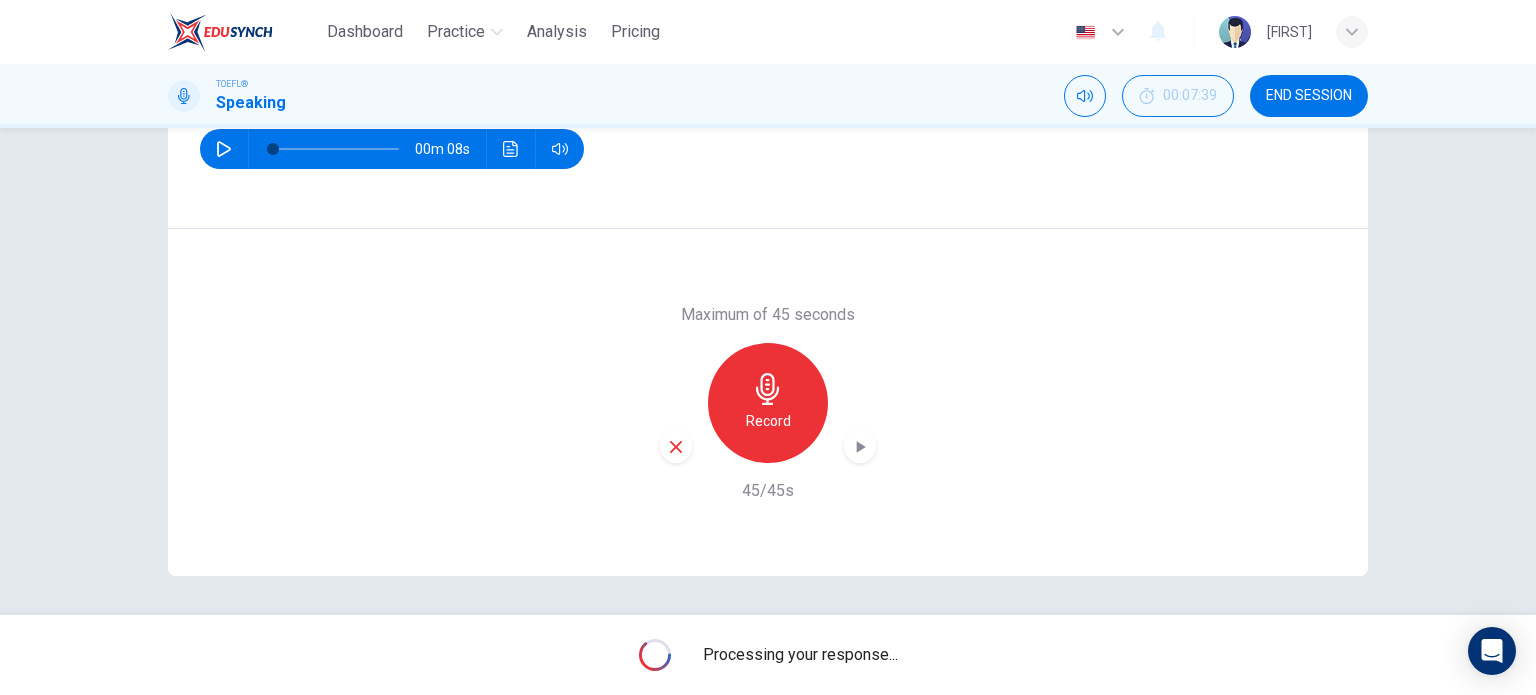 scroll, scrollTop: 288, scrollLeft: 0, axis: vertical 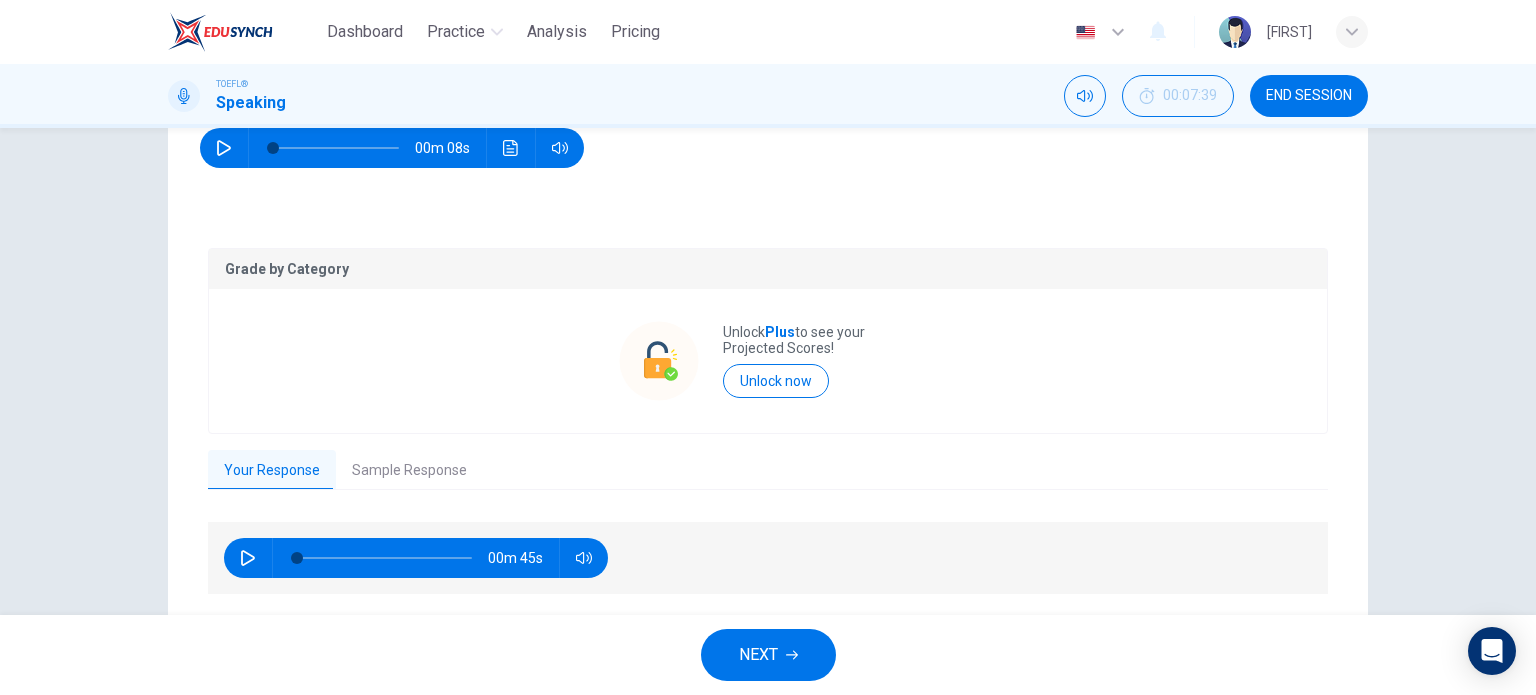 click 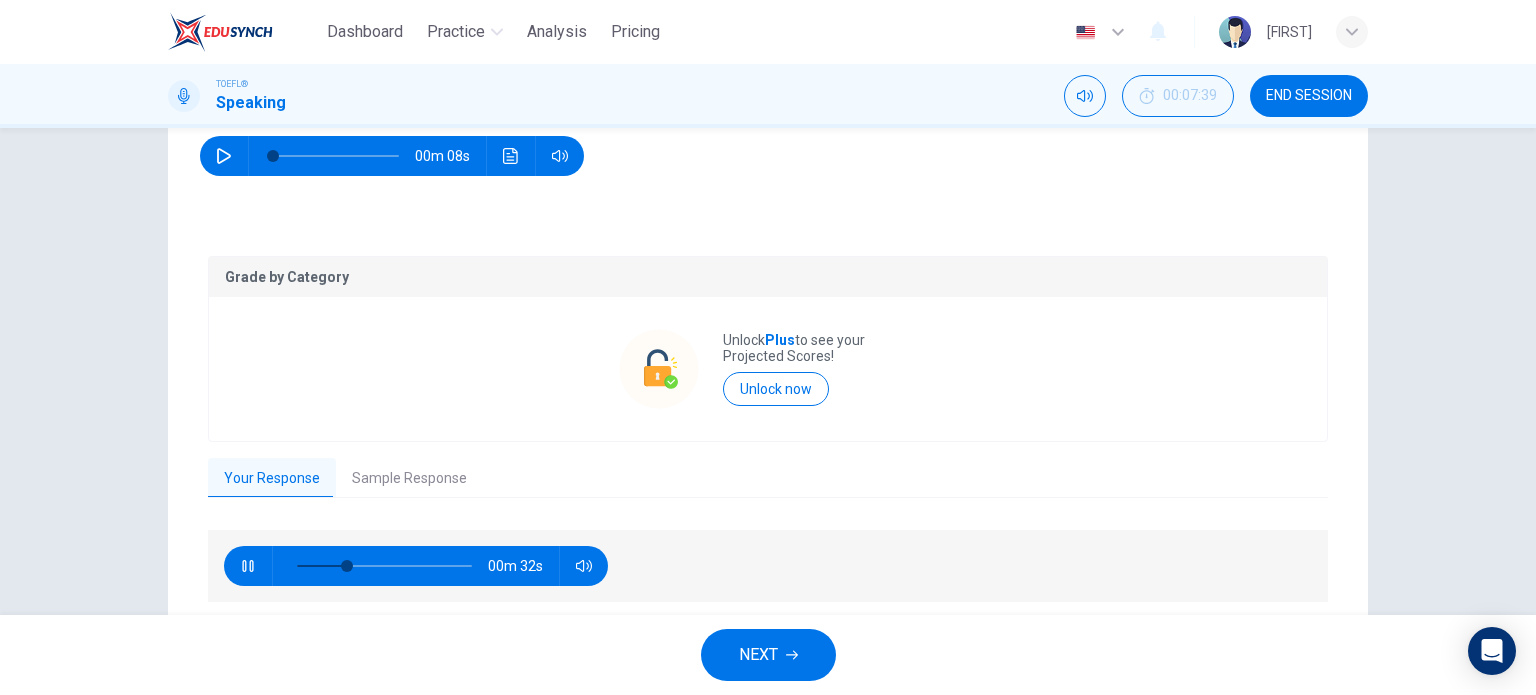 scroll, scrollTop: 288, scrollLeft: 0, axis: vertical 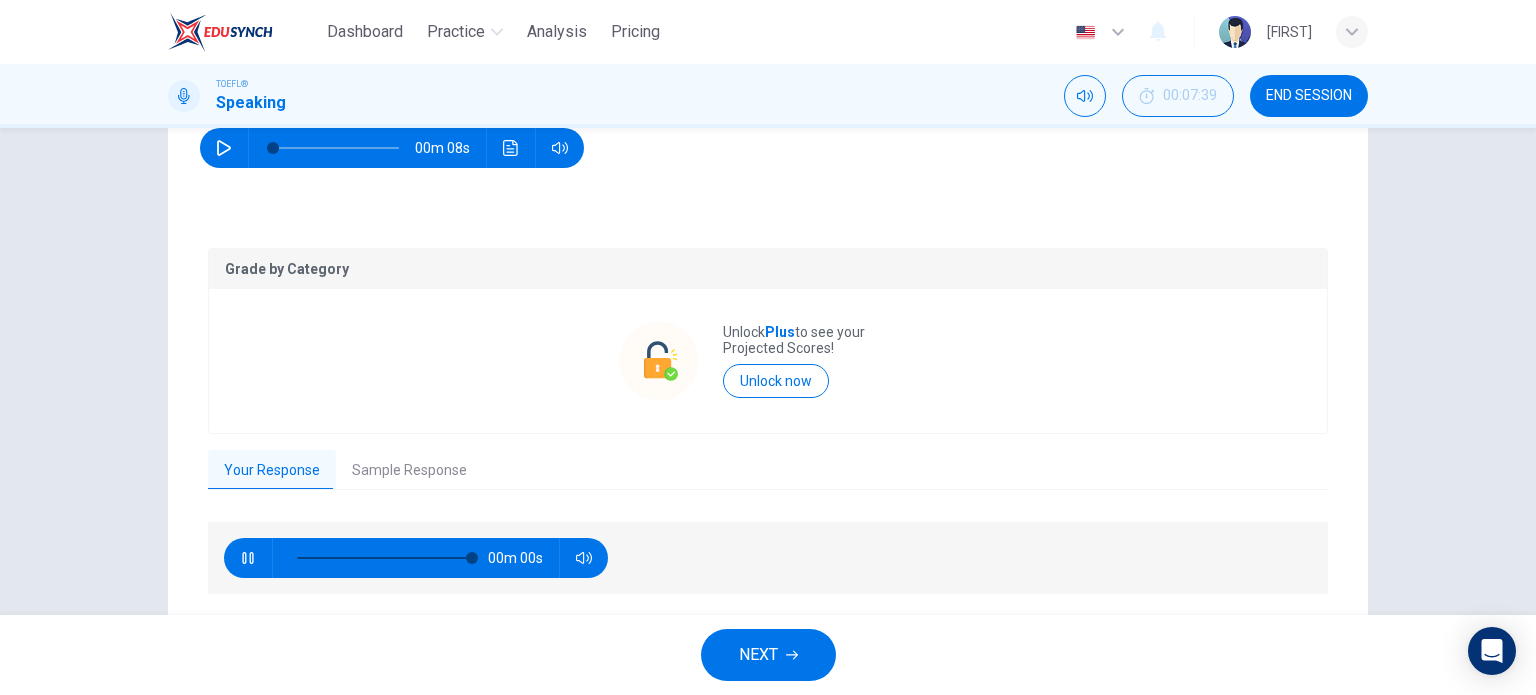 type on "0" 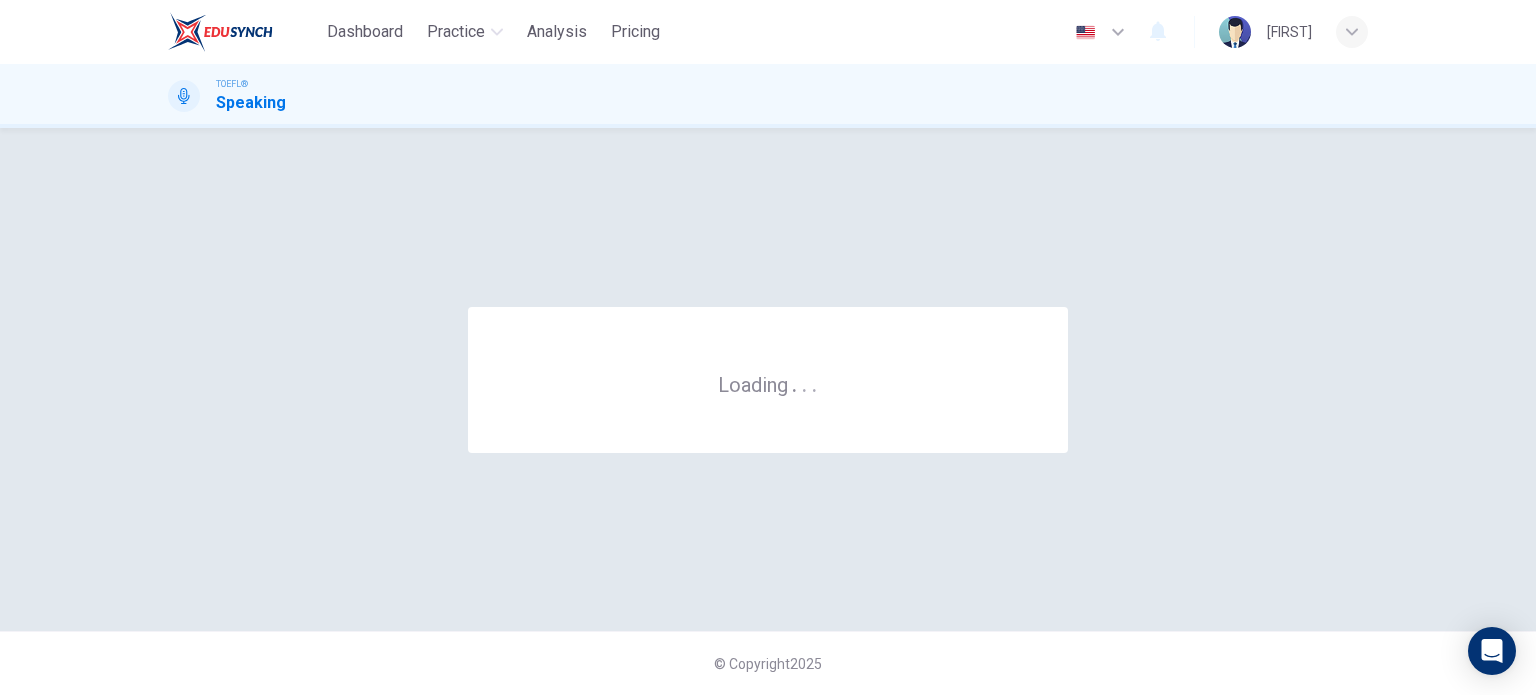 scroll, scrollTop: 0, scrollLeft: 0, axis: both 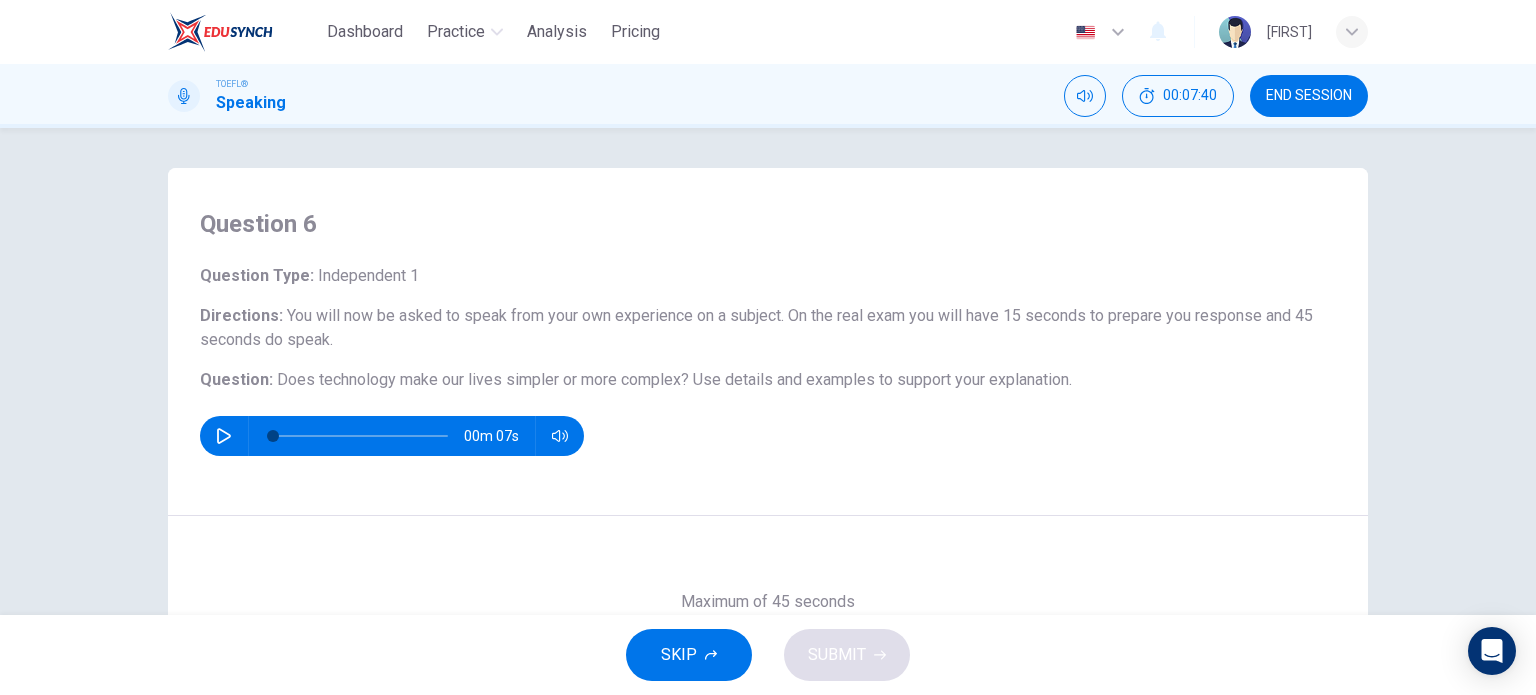 click on "Speaking" at bounding box center [251, 103] 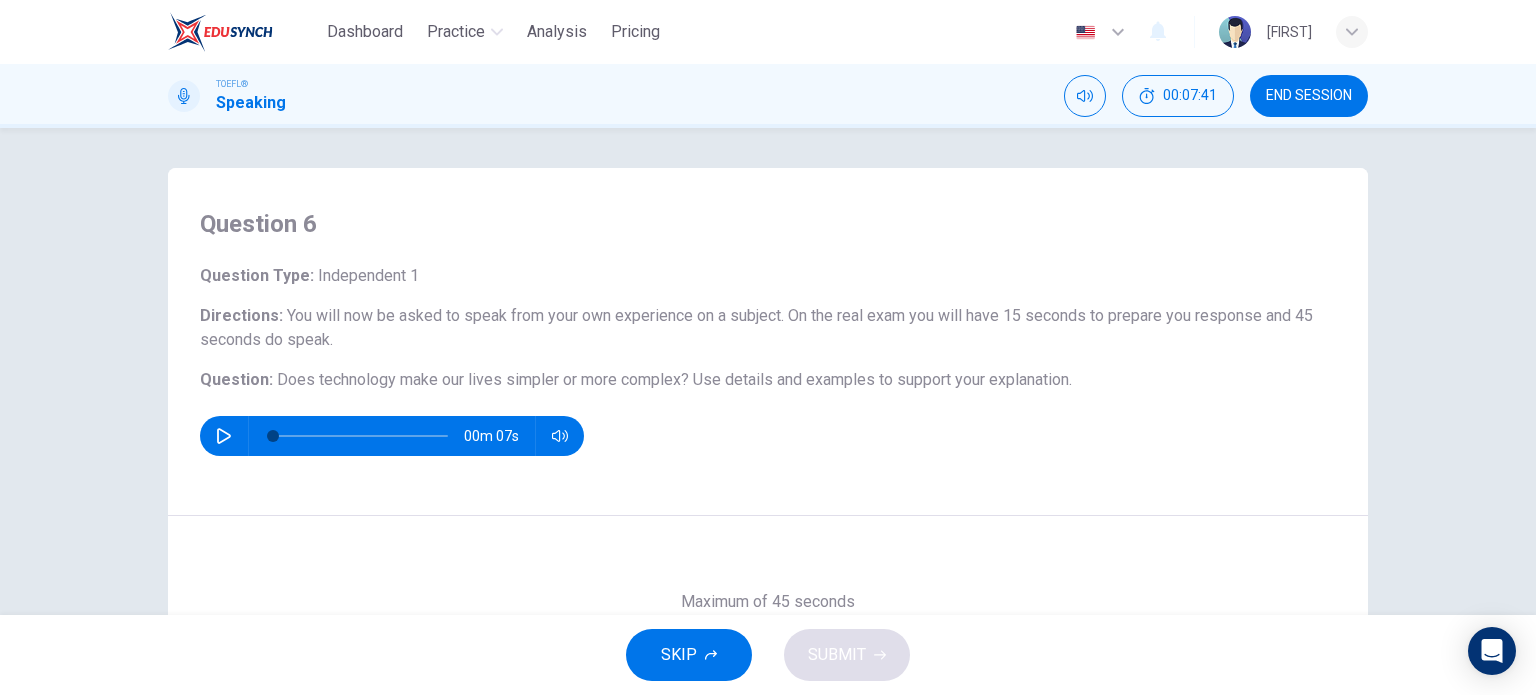 drag, startPoint x: 552, startPoint y: 38, endPoint x: 940, endPoint y: 137, distance: 400.43103 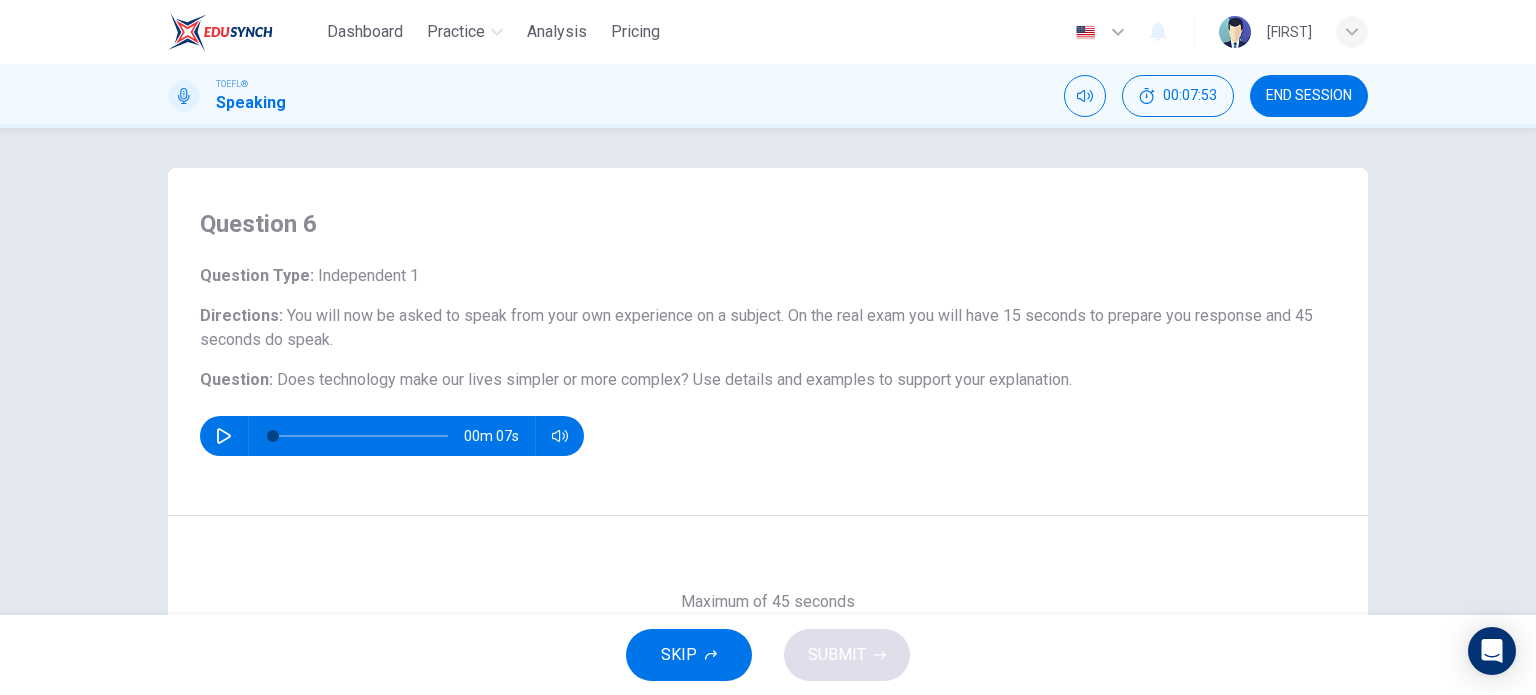 click 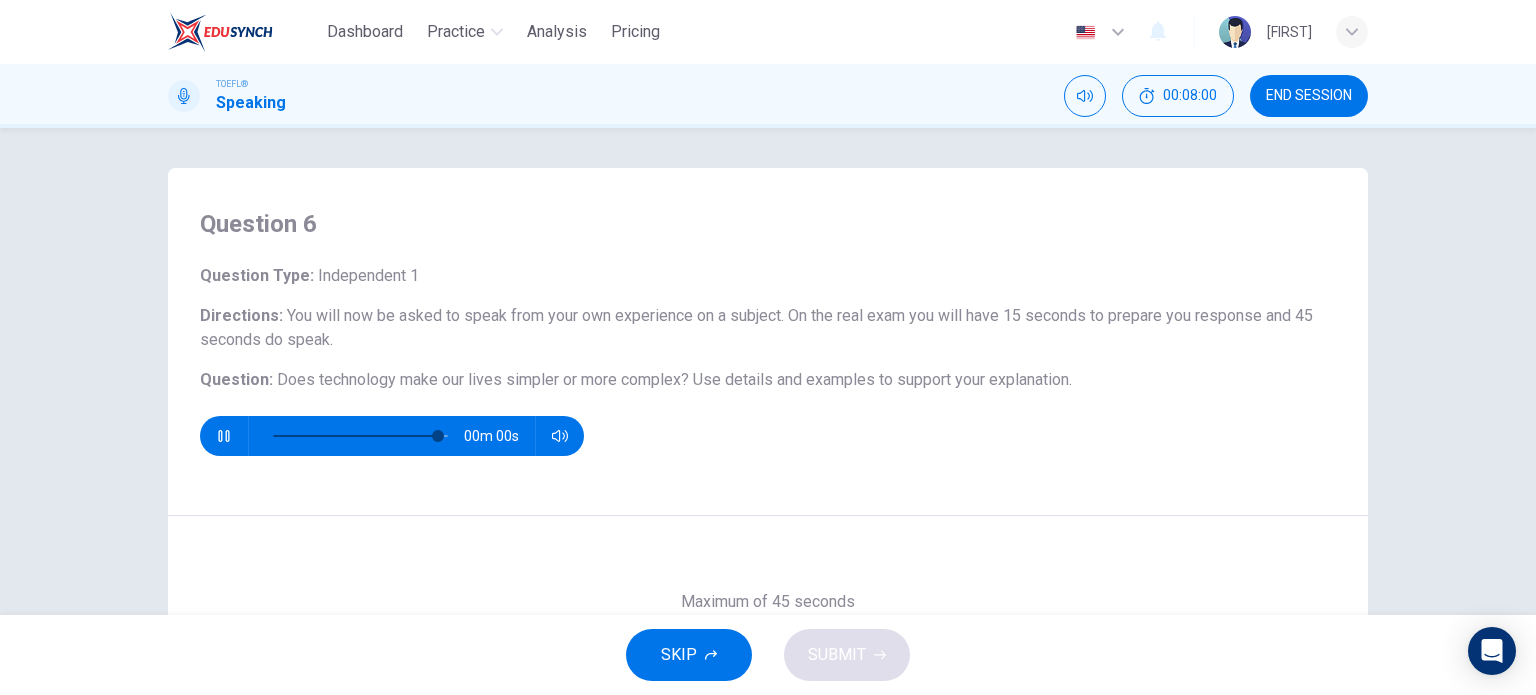 type on "0" 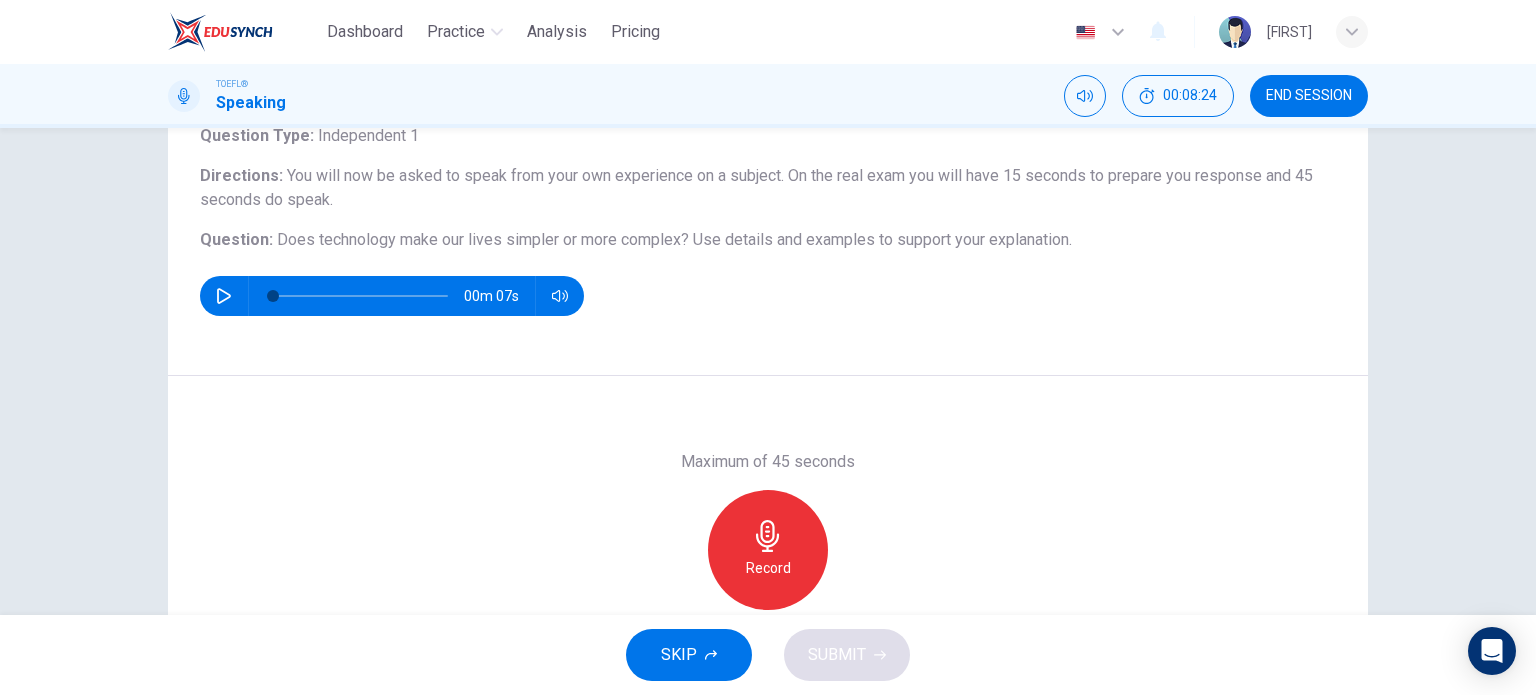 scroll, scrollTop: 288, scrollLeft: 0, axis: vertical 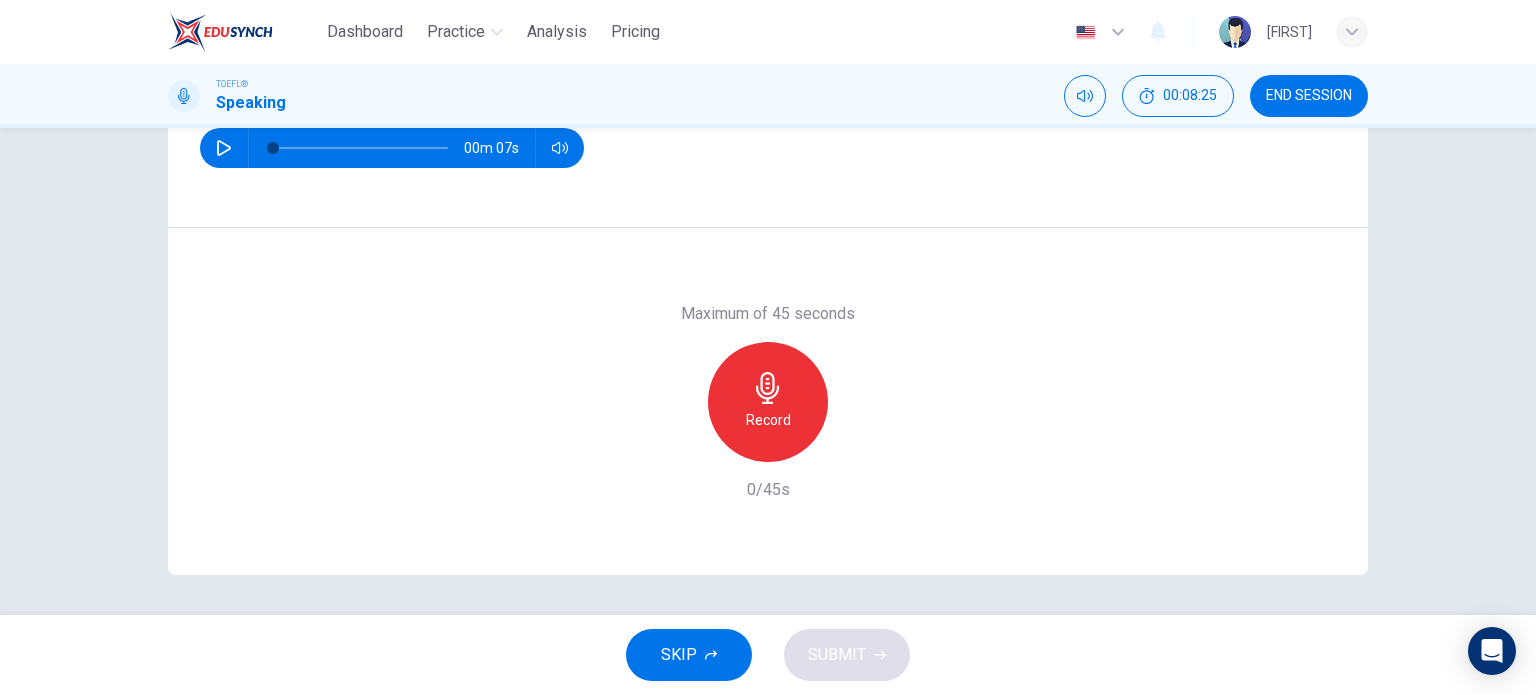 click on "Record" at bounding box center (768, 402) 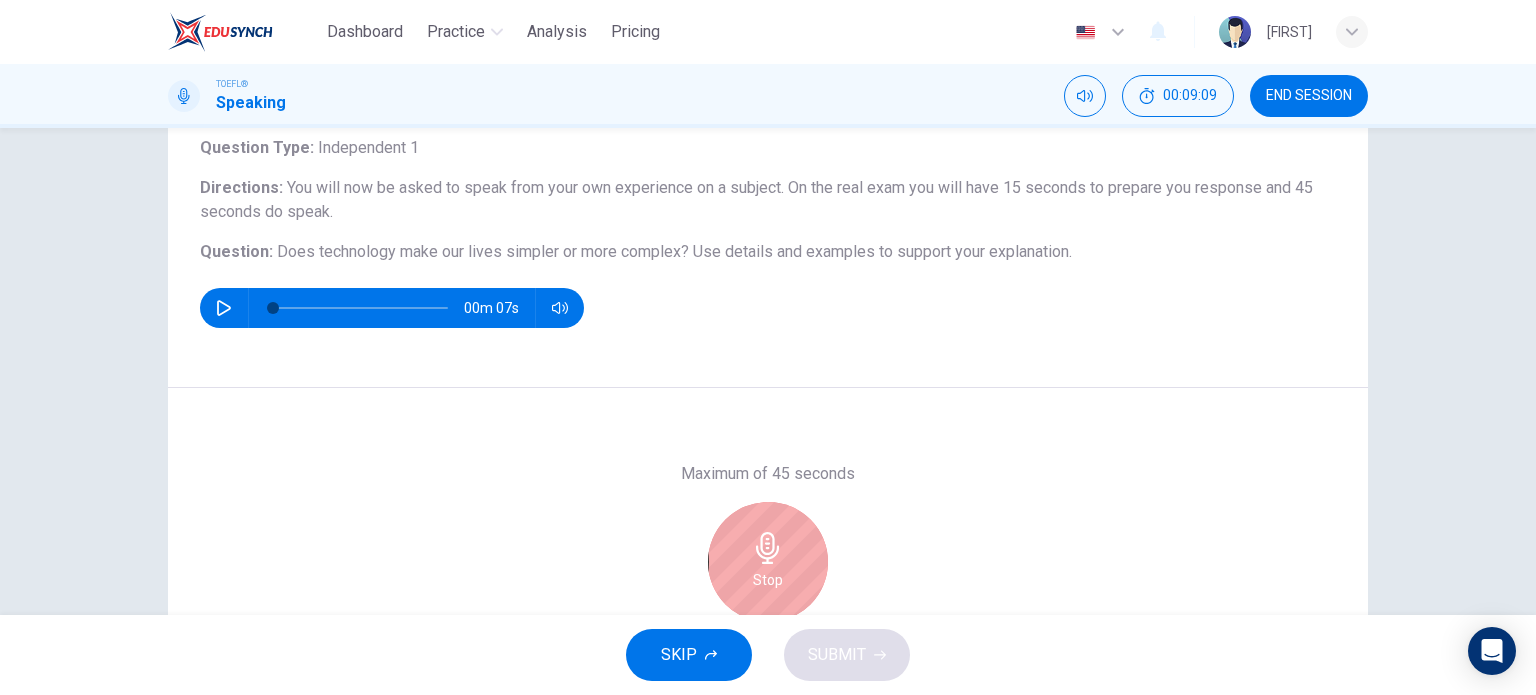 scroll, scrollTop: 288, scrollLeft: 0, axis: vertical 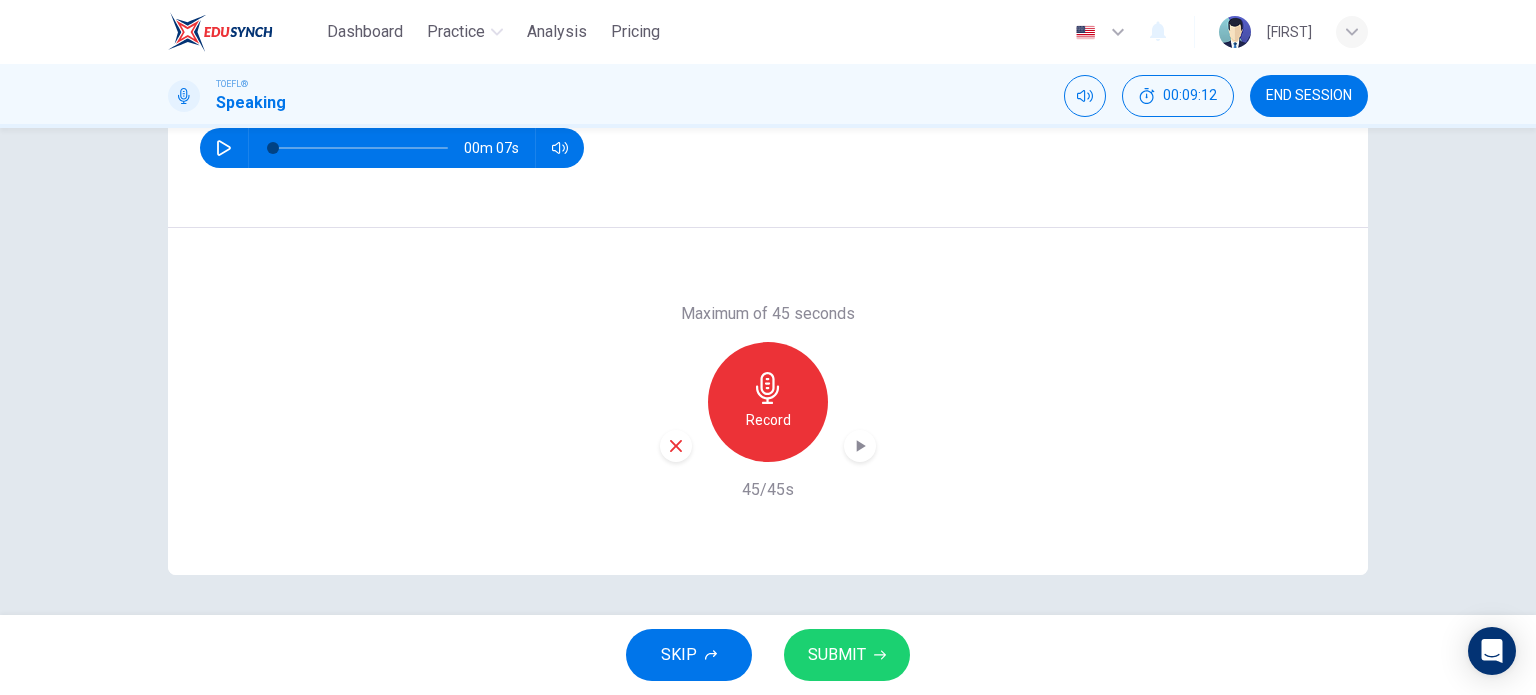 click on "SUBMIT" at bounding box center [847, 655] 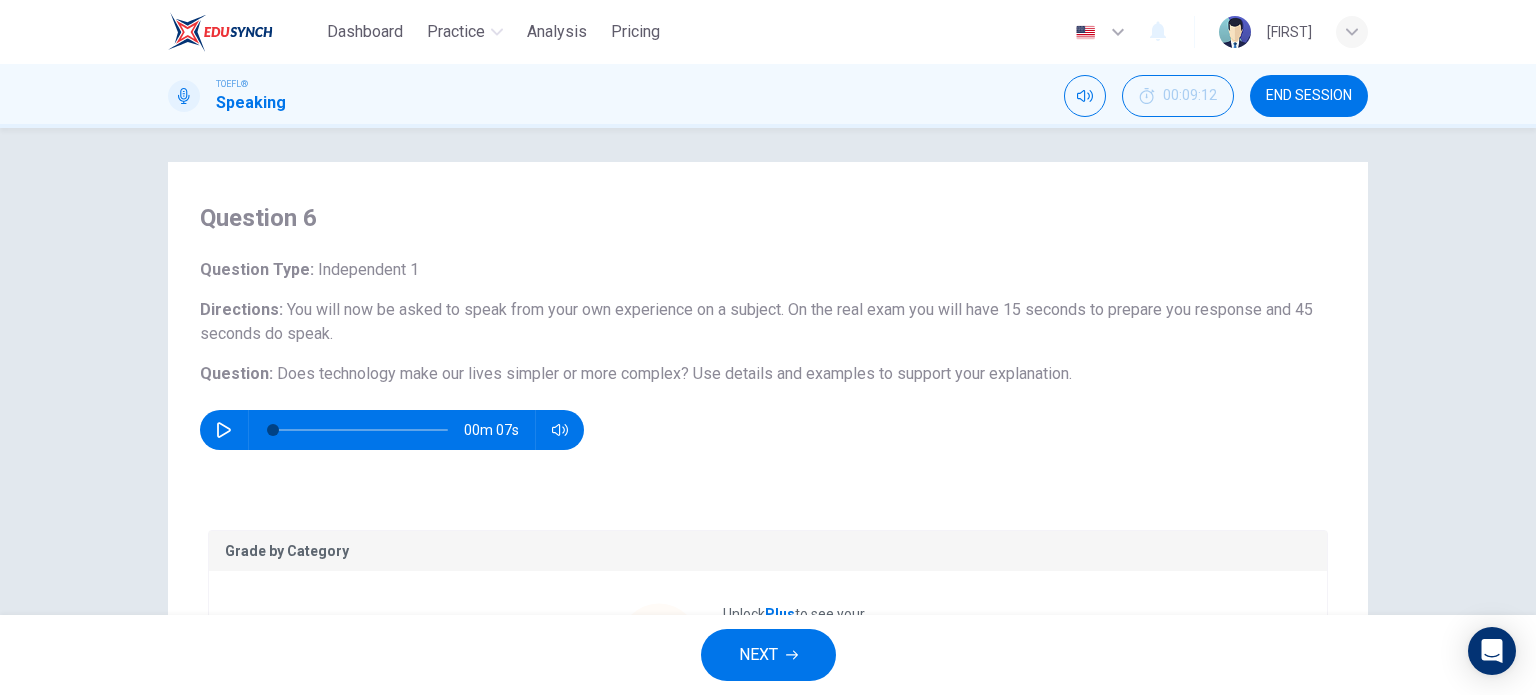 scroll, scrollTop: 0, scrollLeft: 0, axis: both 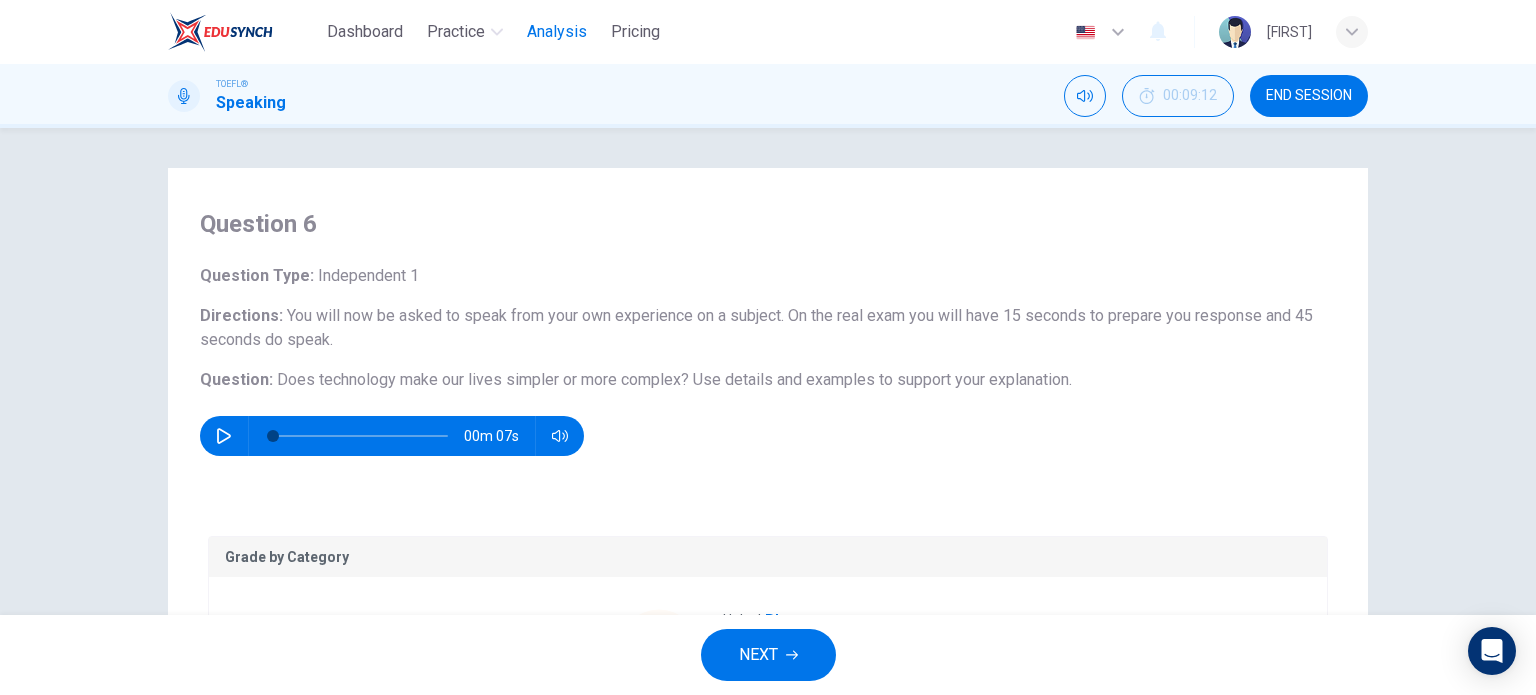 click on "Analysis" at bounding box center [557, 32] 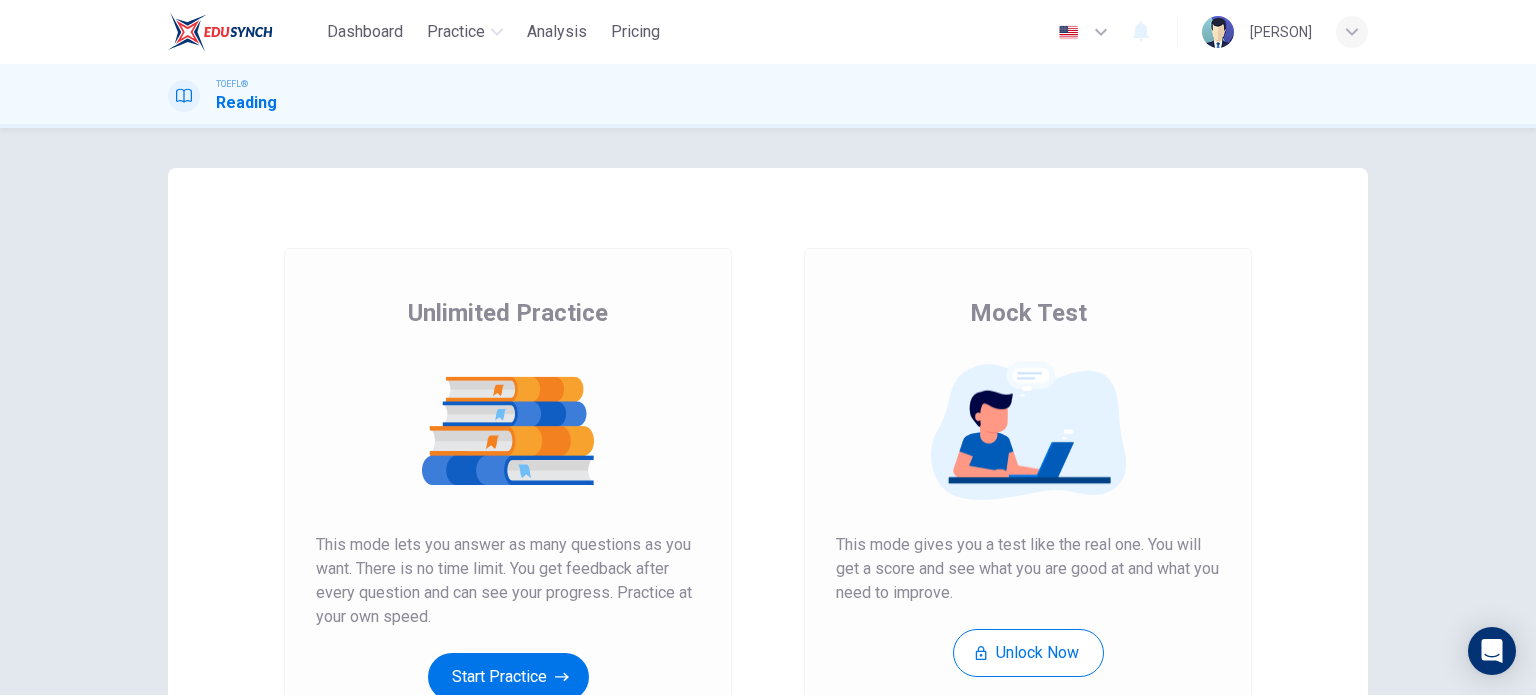 scroll, scrollTop: 0, scrollLeft: 0, axis: both 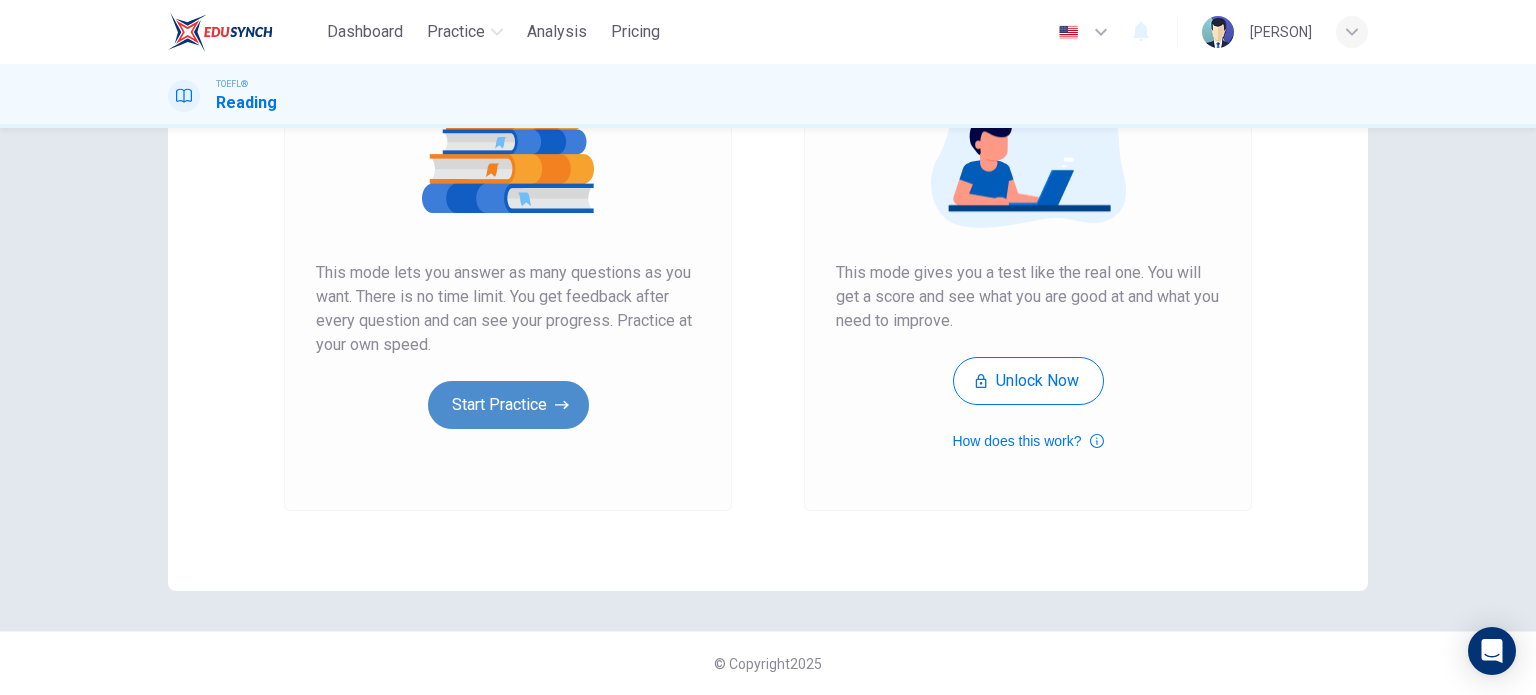 click on "Start Practice" at bounding box center [508, 405] 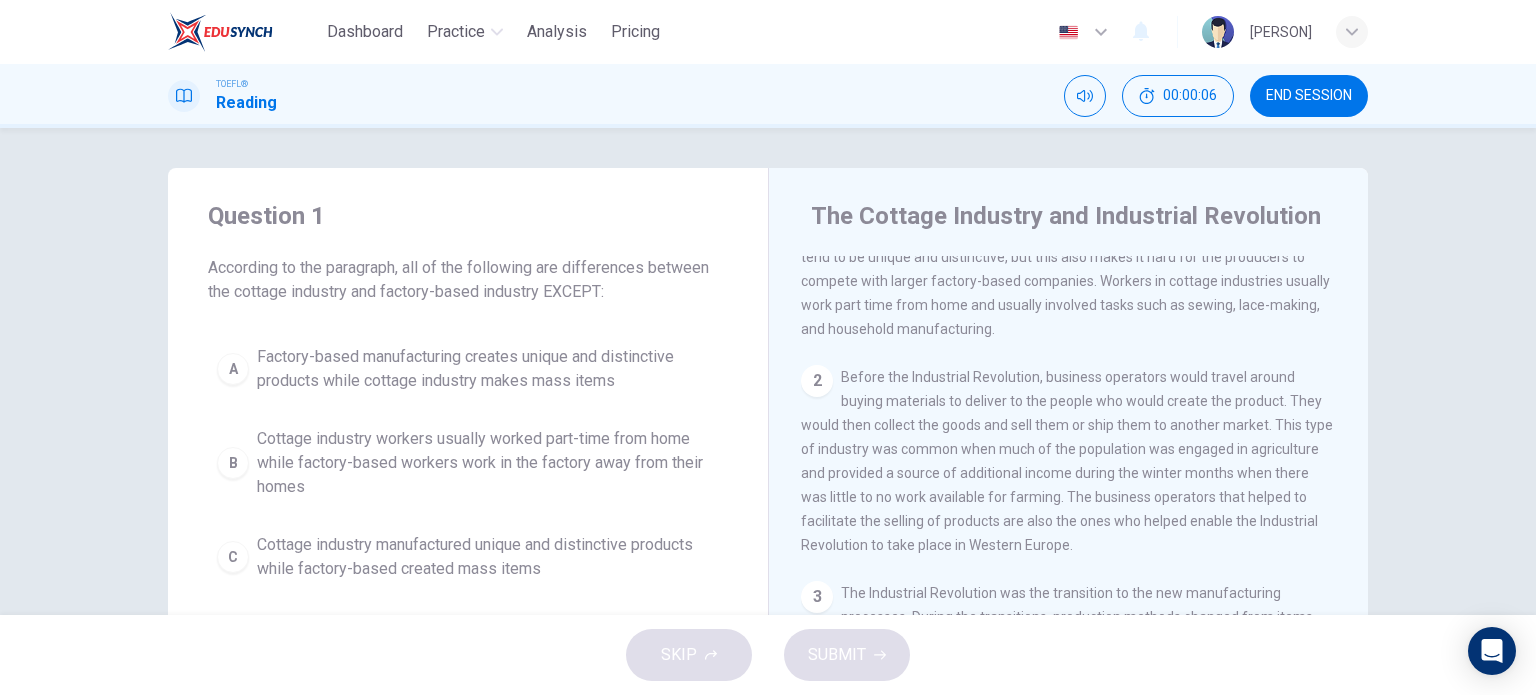 scroll, scrollTop: 0, scrollLeft: 0, axis: both 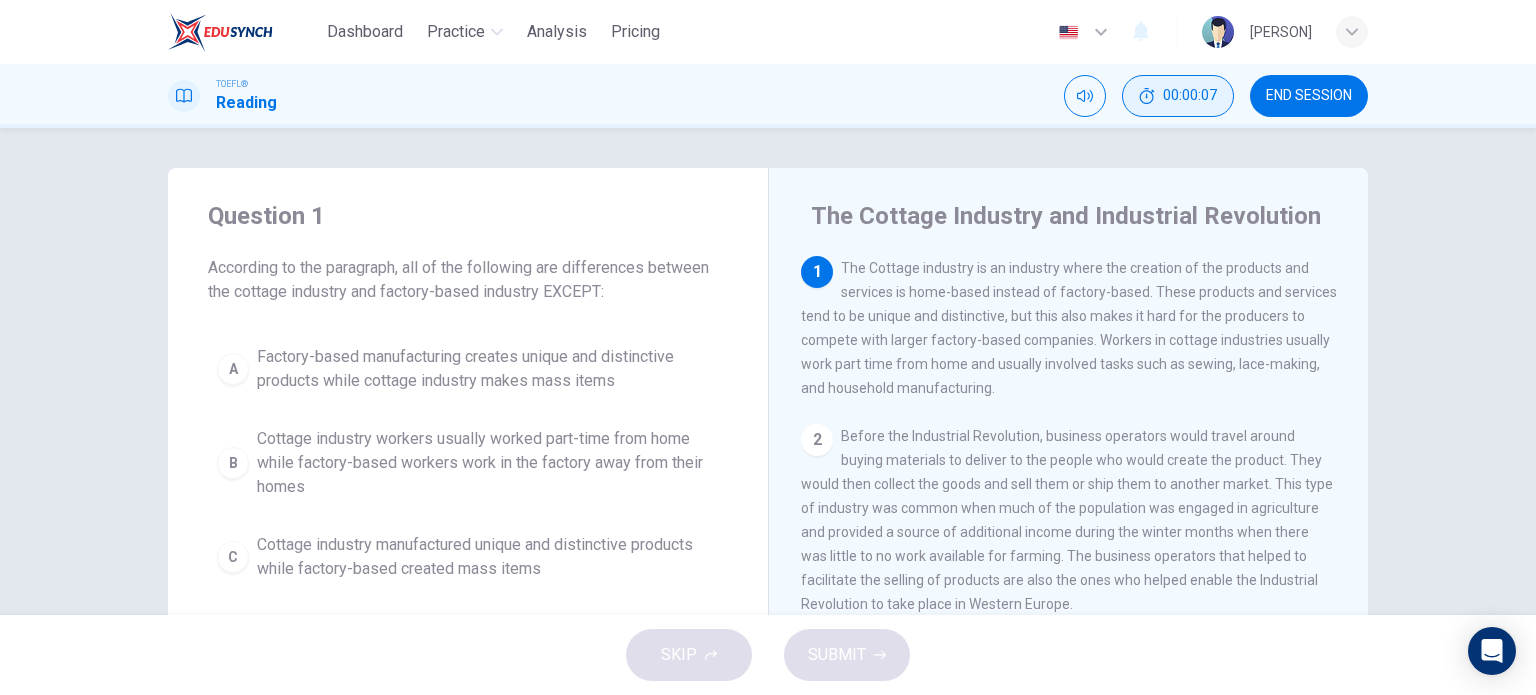 click on "00:00:07" at bounding box center (1178, 96) 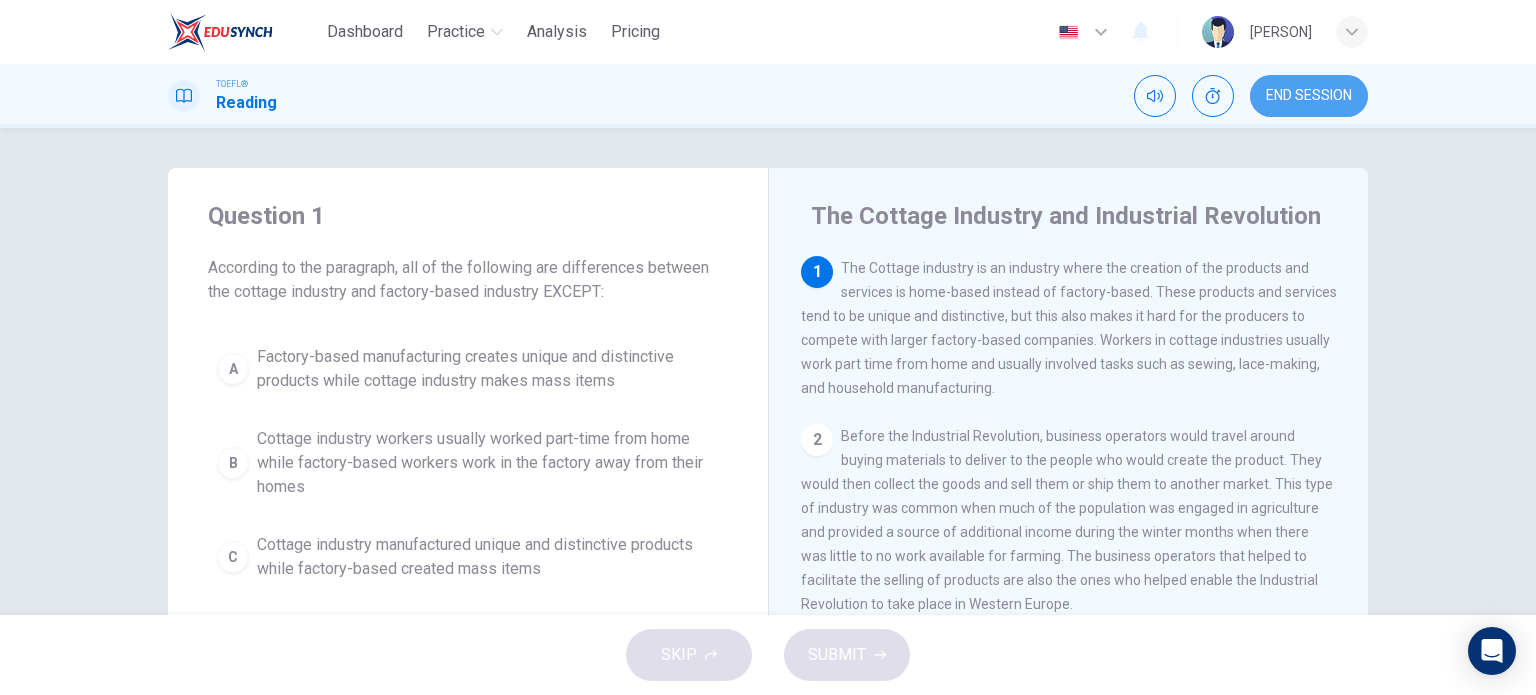 click on "END SESSION" at bounding box center [1309, 96] 